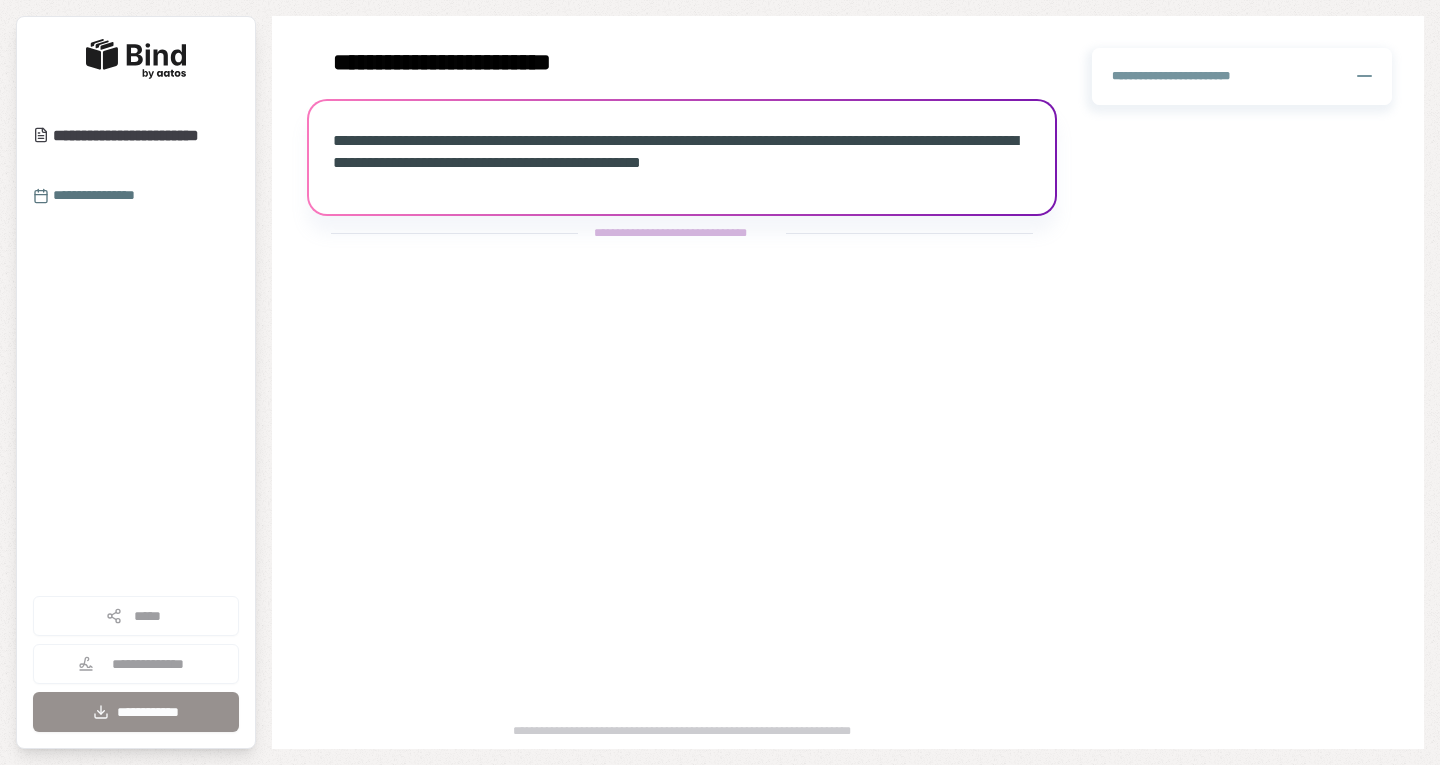 scroll, scrollTop: 0, scrollLeft: 0, axis: both 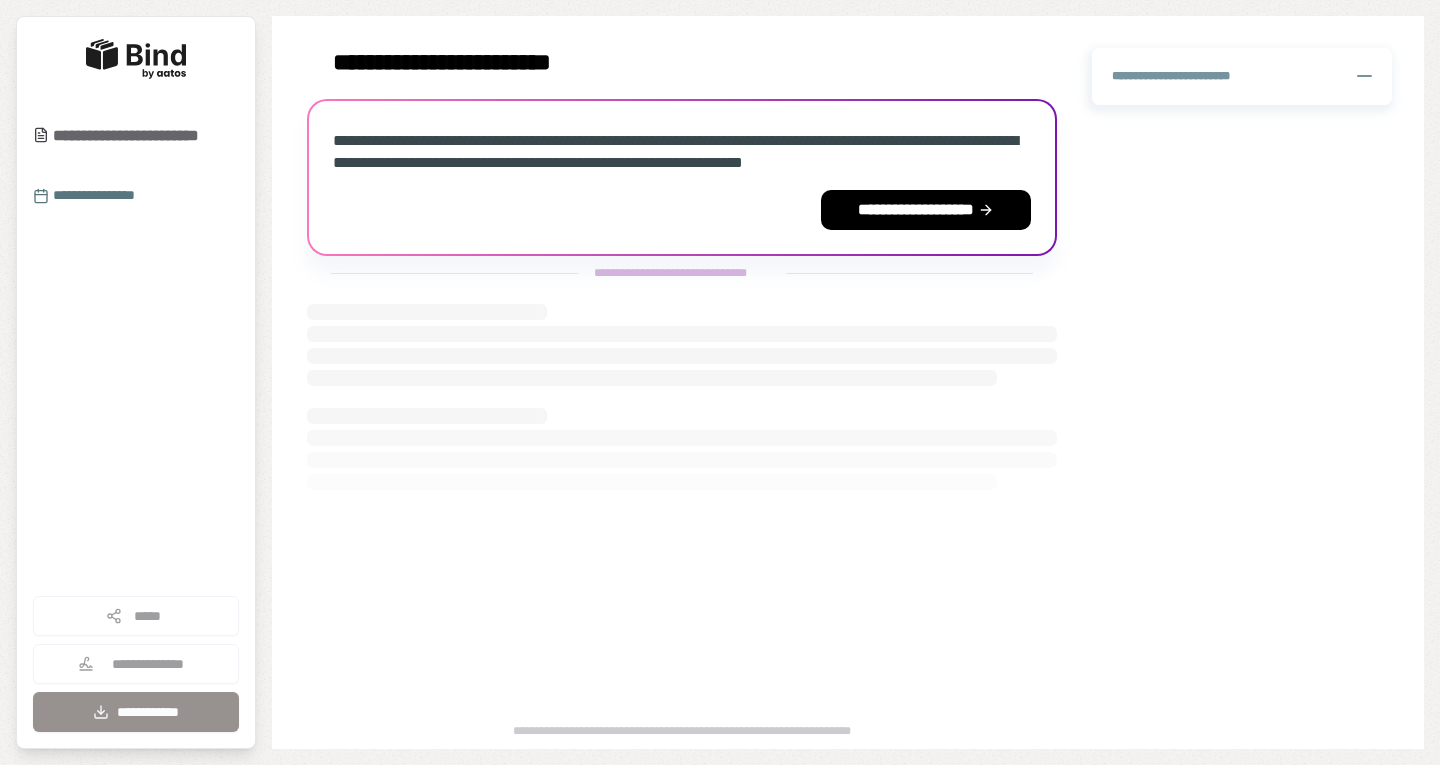 click on "**********" at bounding box center (146, 147) 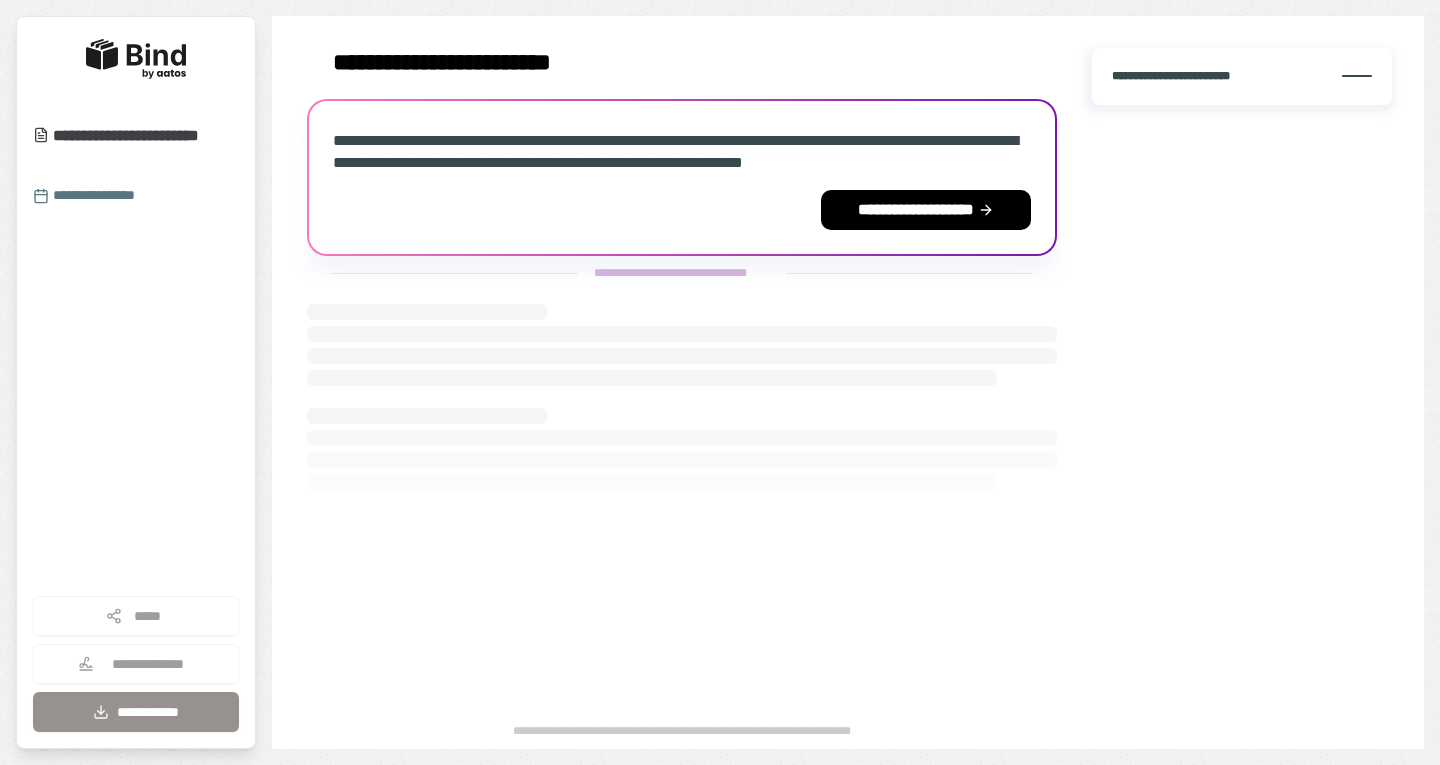 click on "**********" at bounding box center (1186, 76) 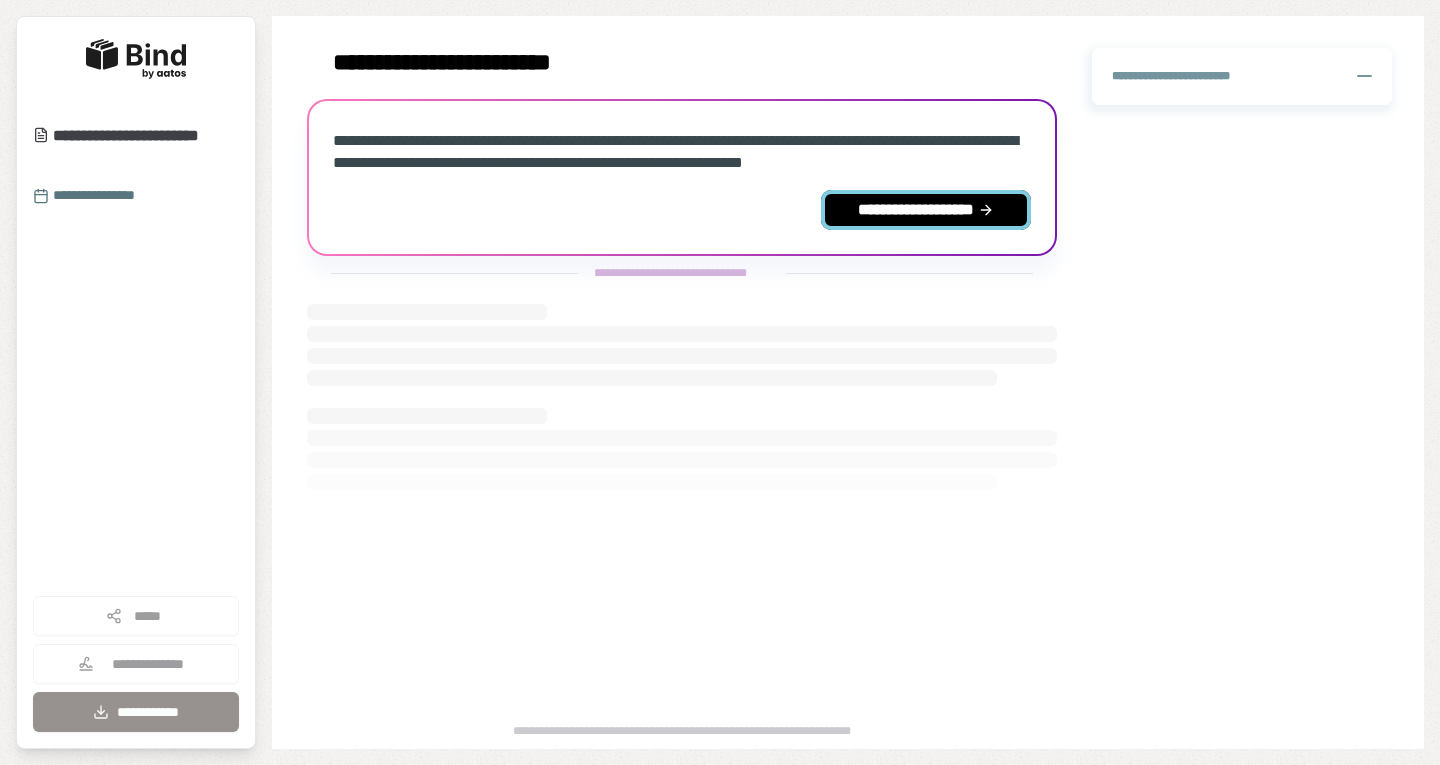 click on "**********" at bounding box center [926, 210] 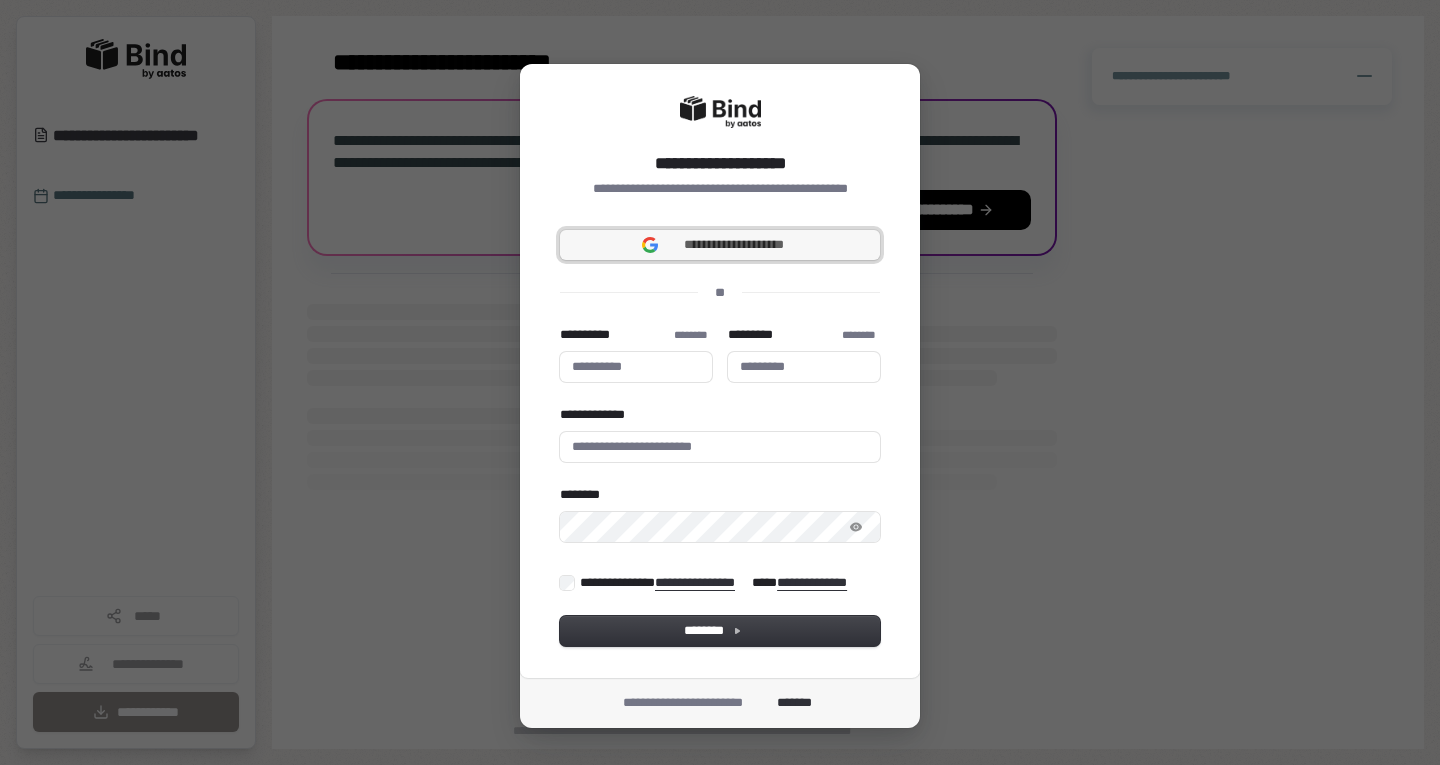 click on "**********" at bounding box center [734, 245] 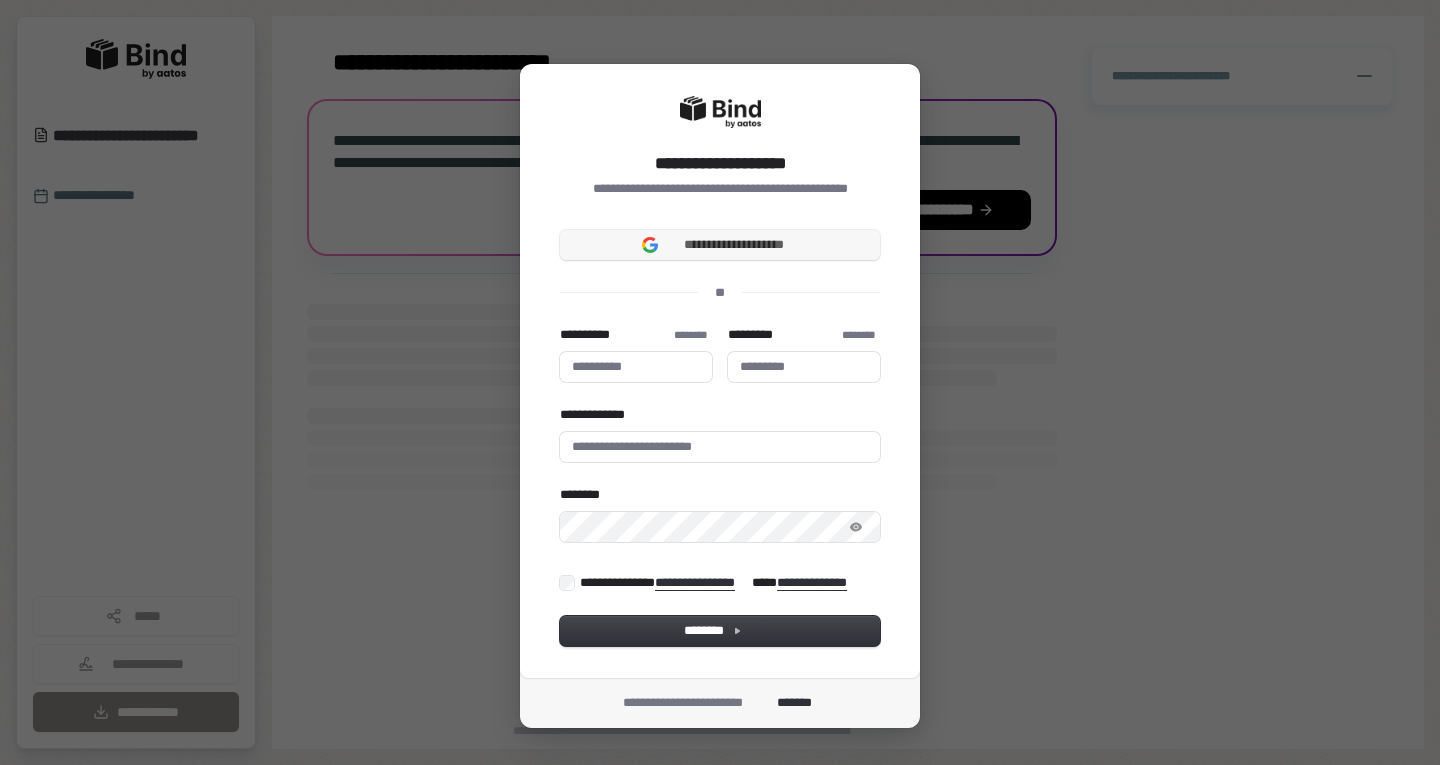type 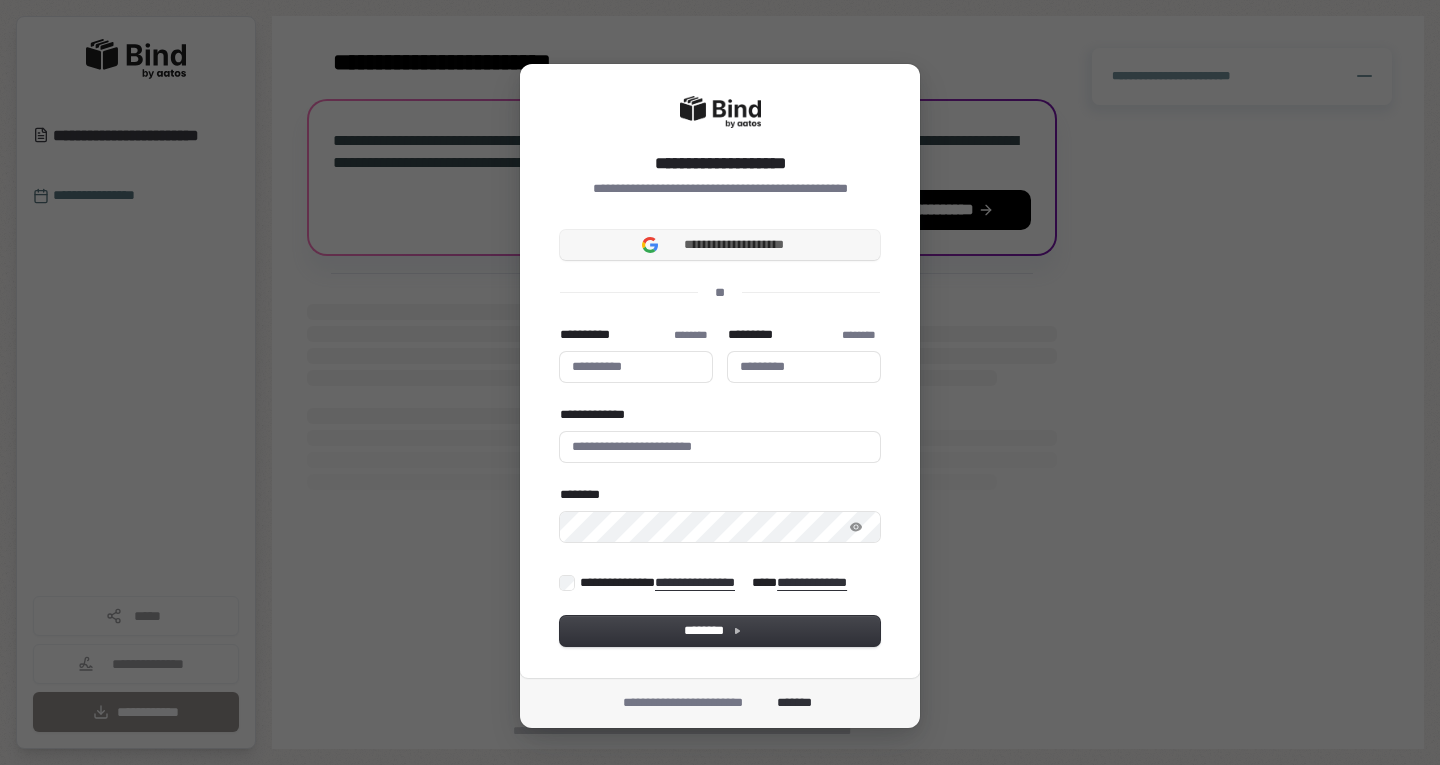 type 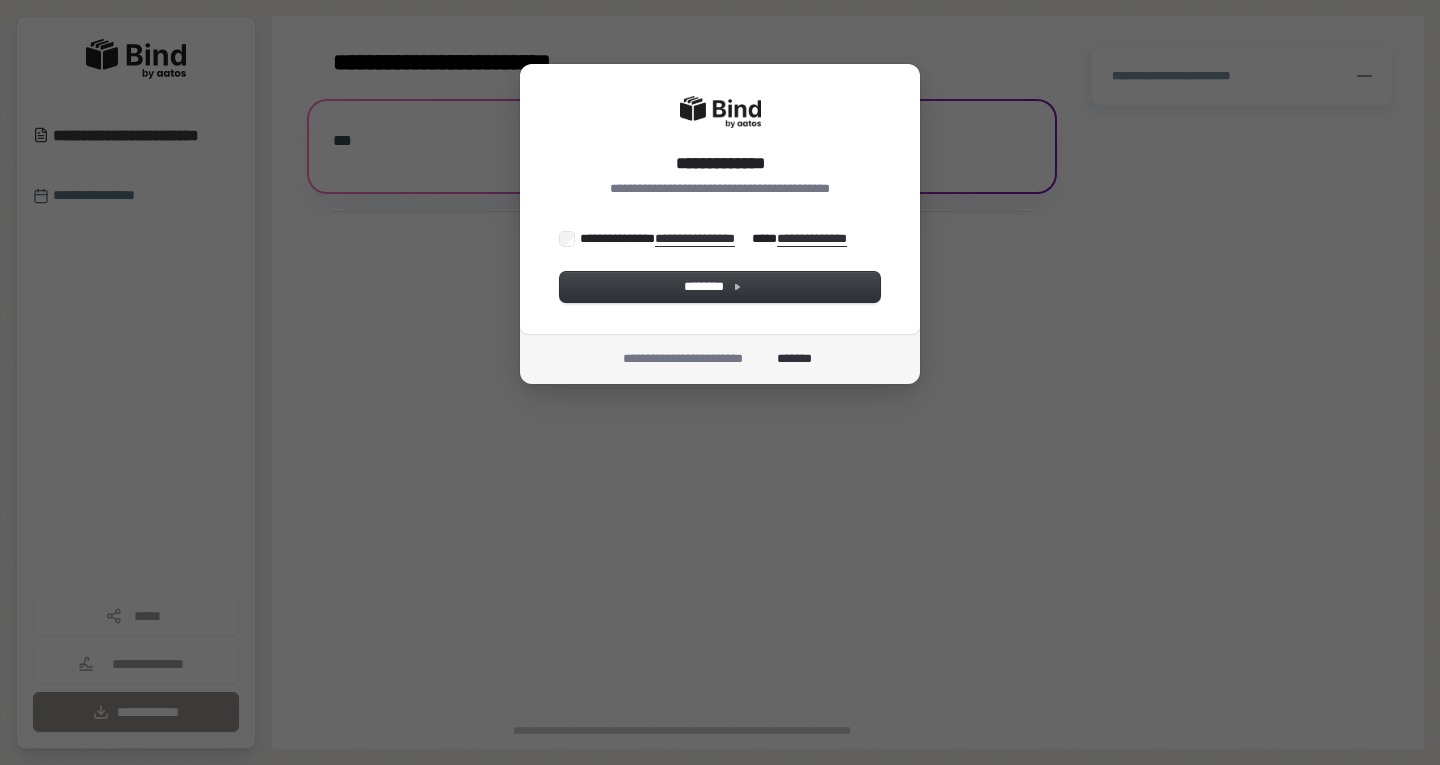 scroll, scrollTop: 0, scrollLeft: 0, axis: both 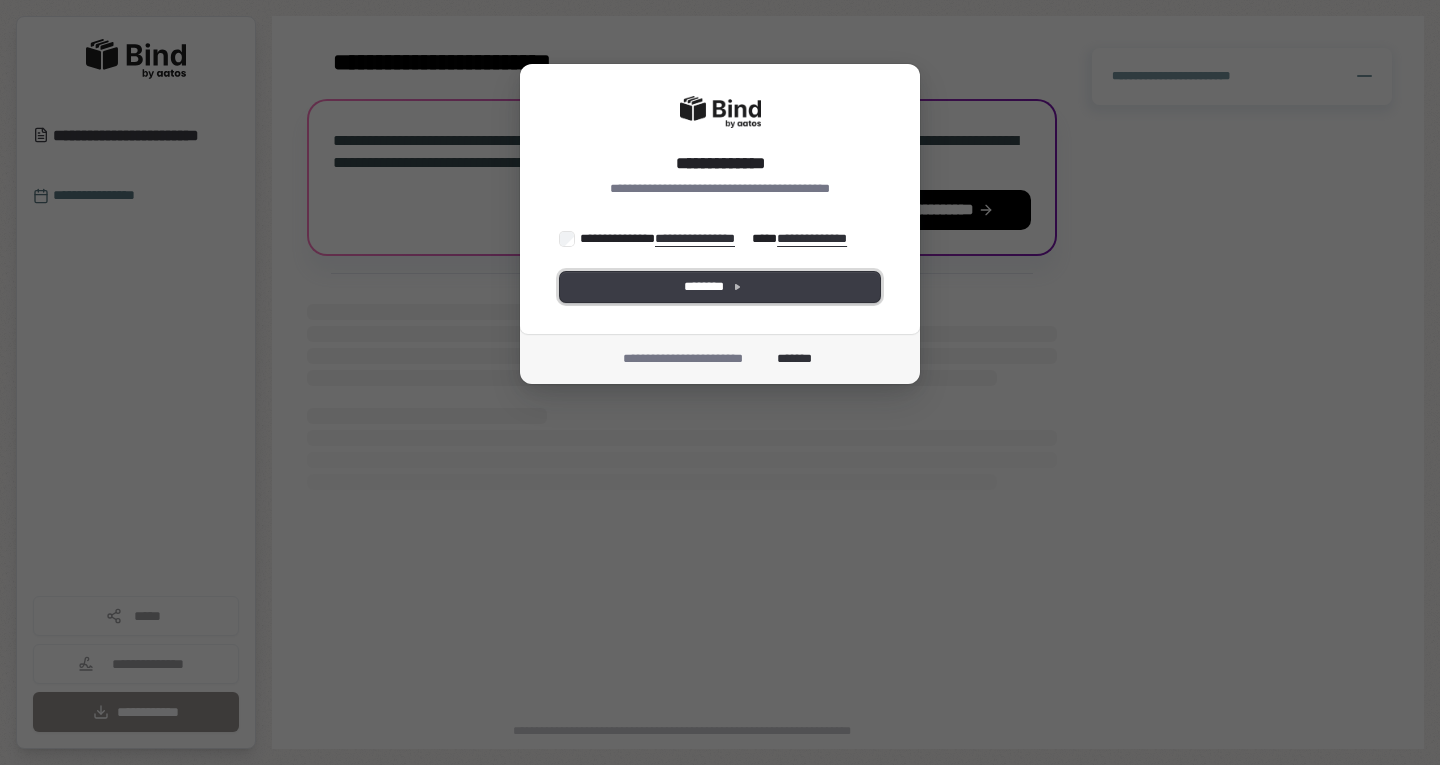 click on "********" at bounding box center [720, 287] 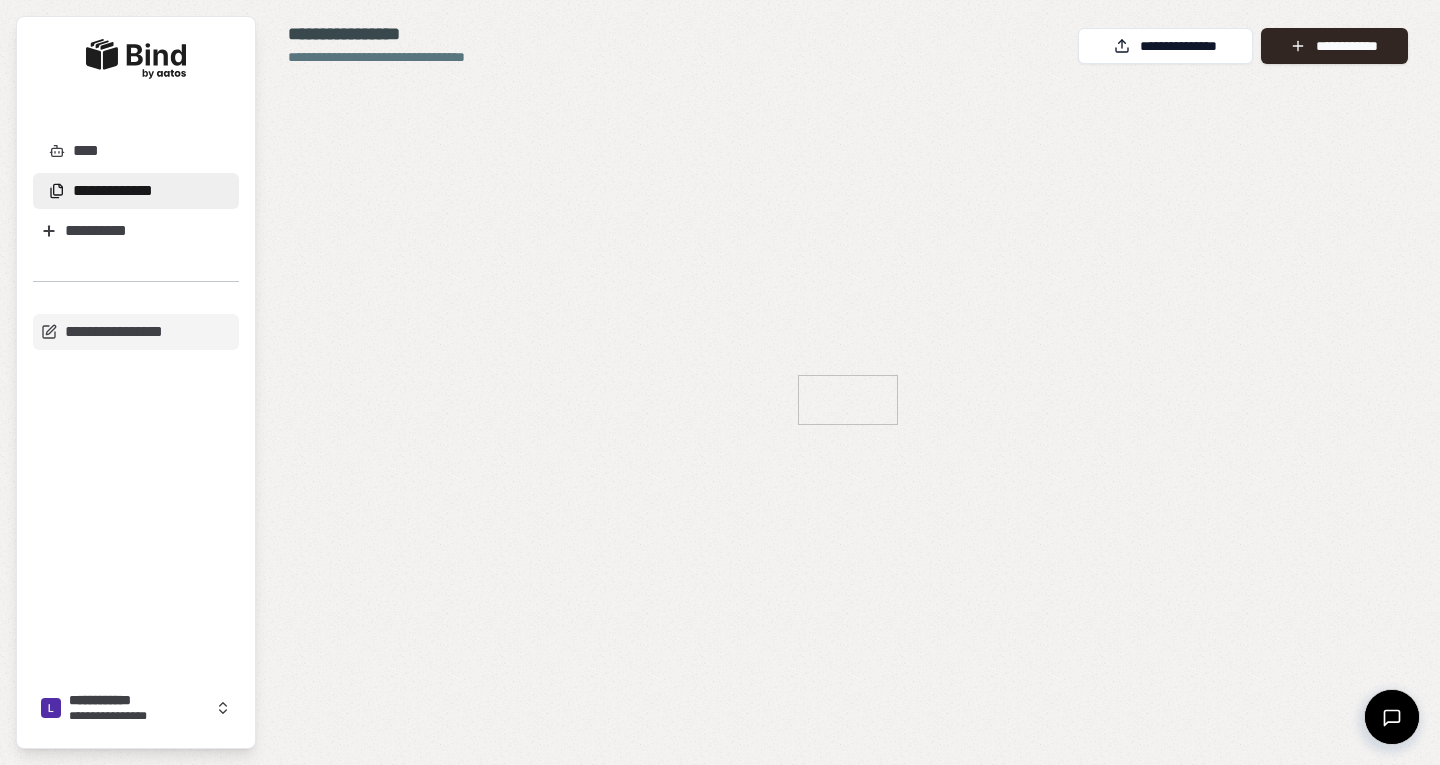scroll, scrollTop: 0, scrollLeft: 0, axis: both 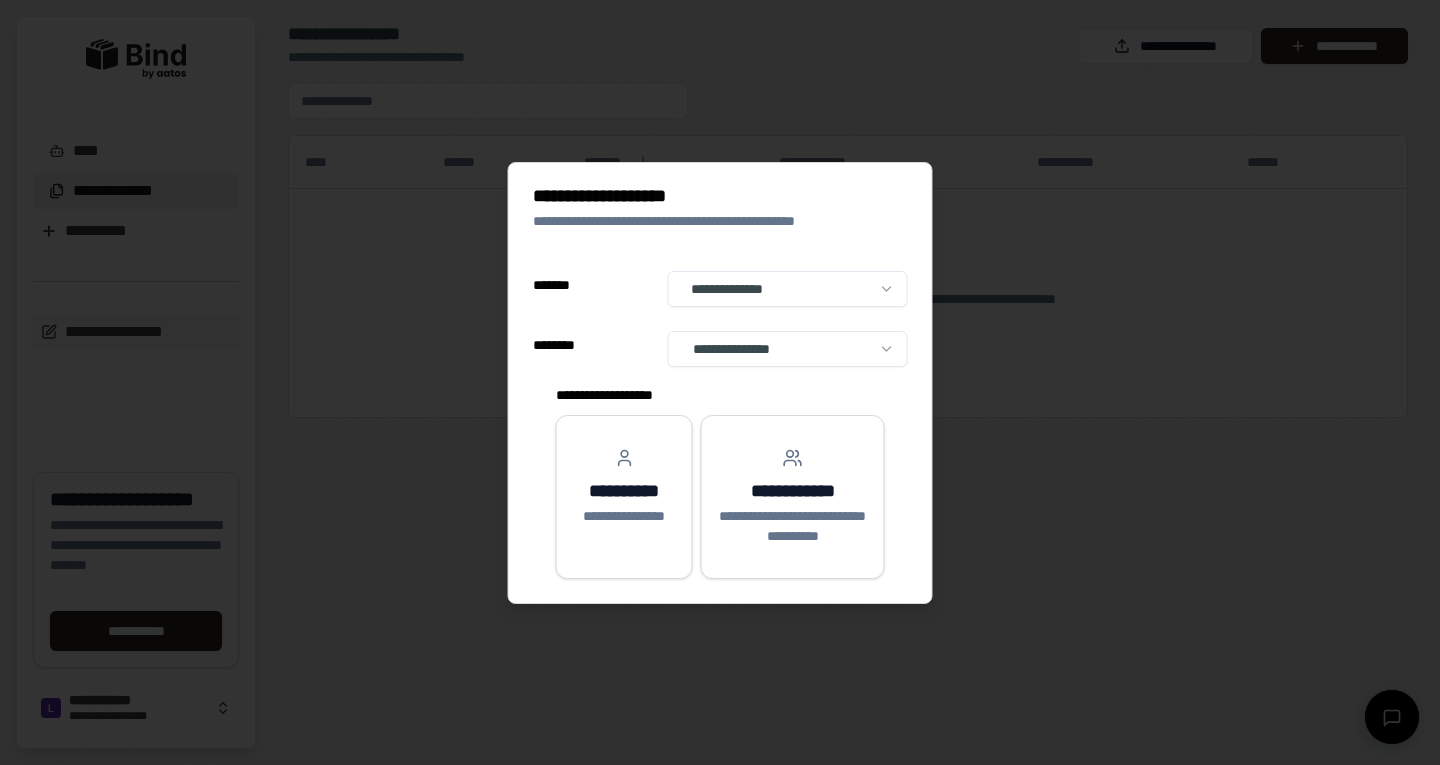 select on "**" 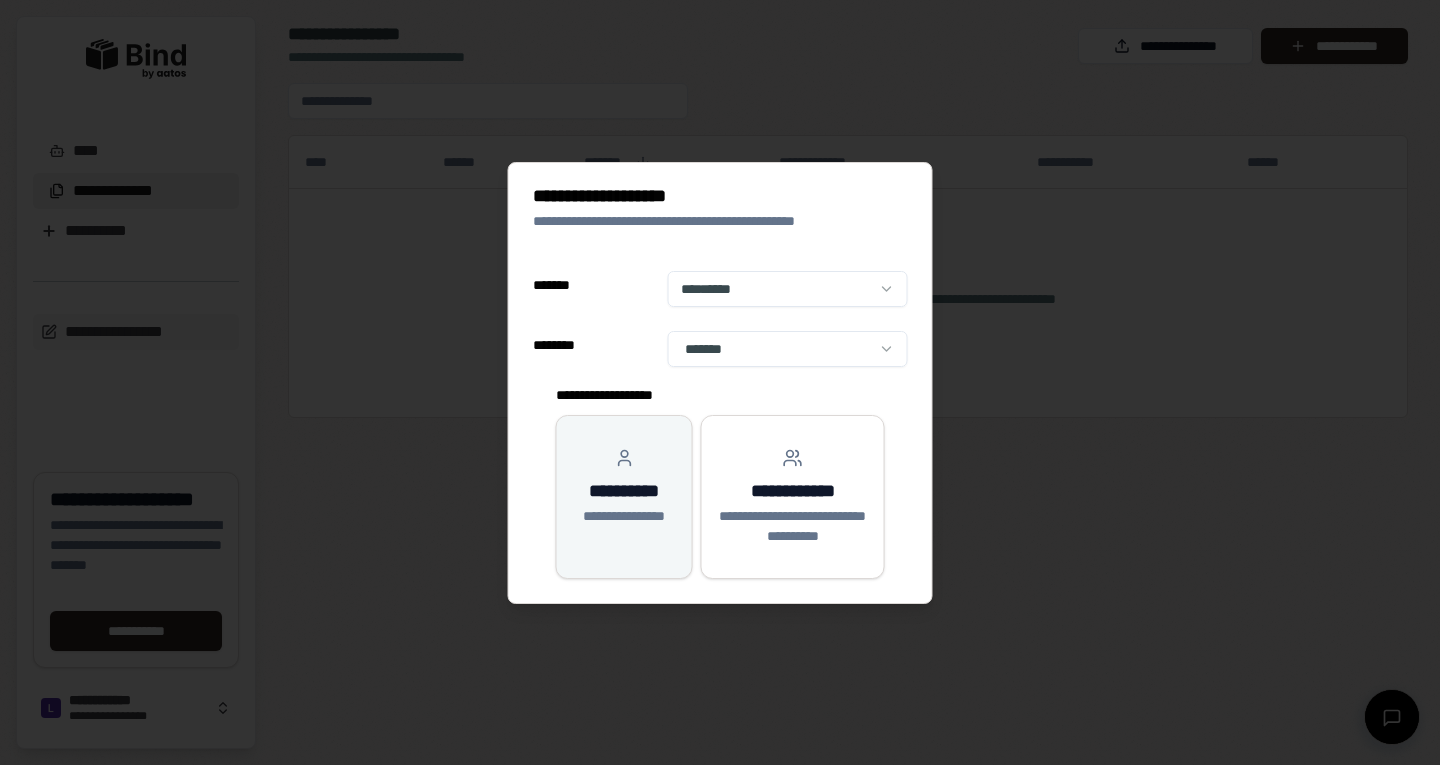 click on "**********" at bounding box center (624, 497) 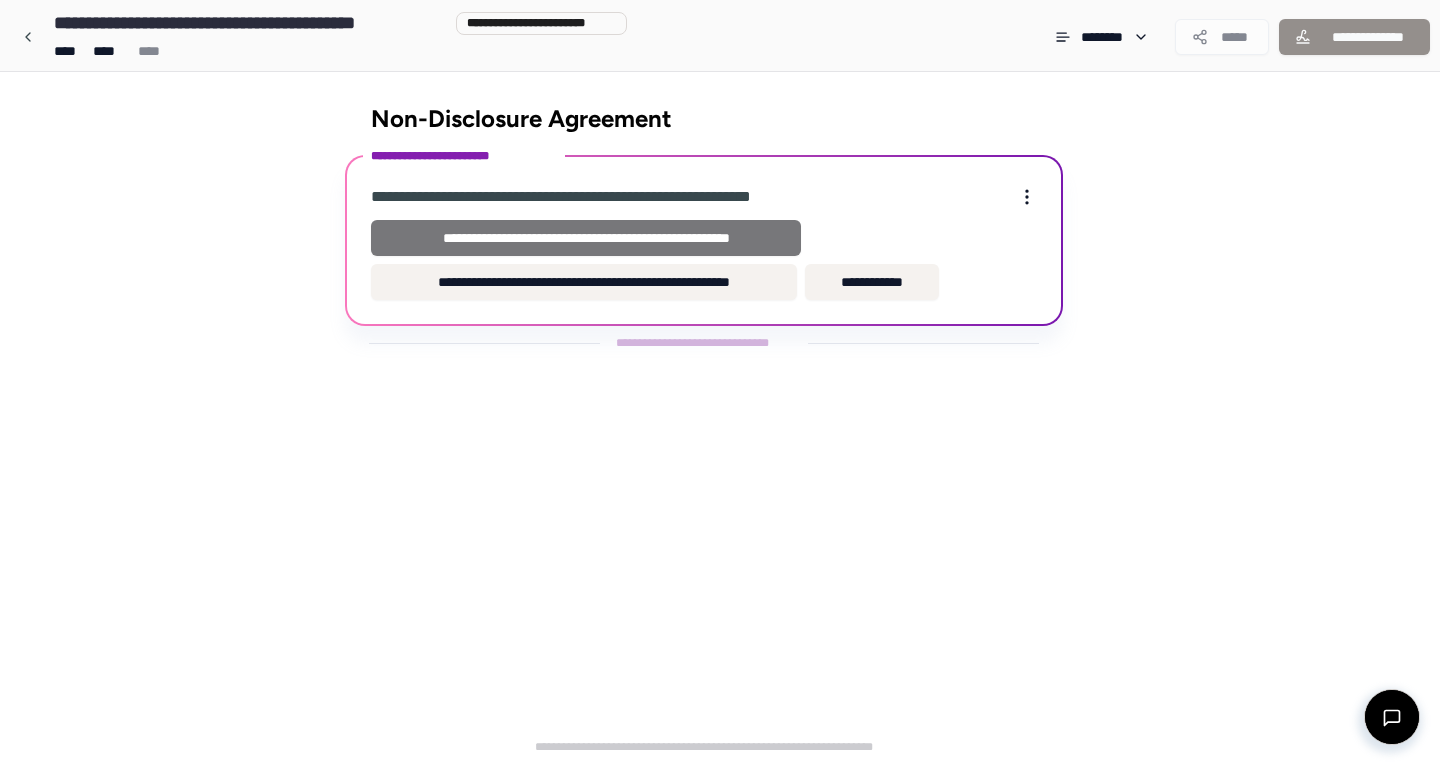 click on "**********" at bounding box center [586, 238] 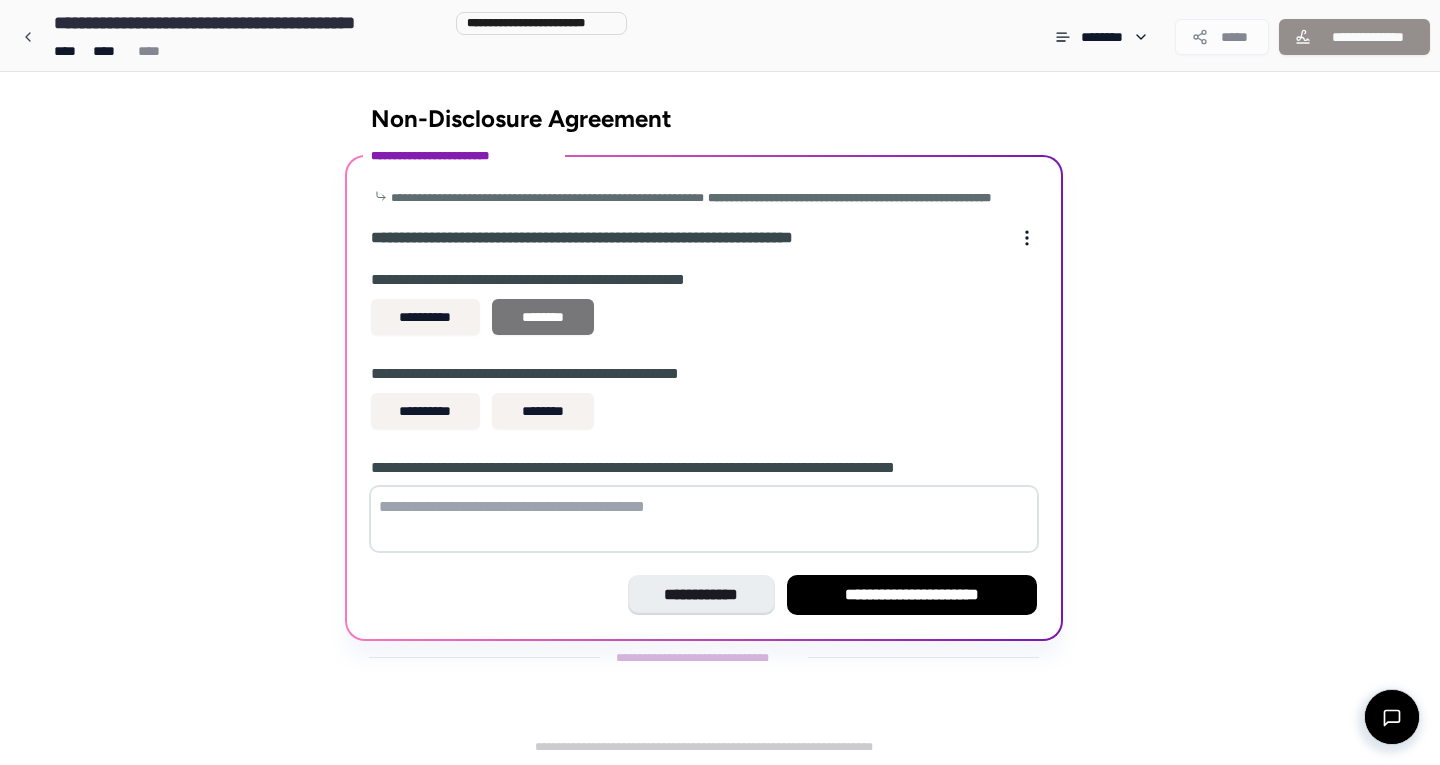 click on "********" at bounding box center [543, 317] 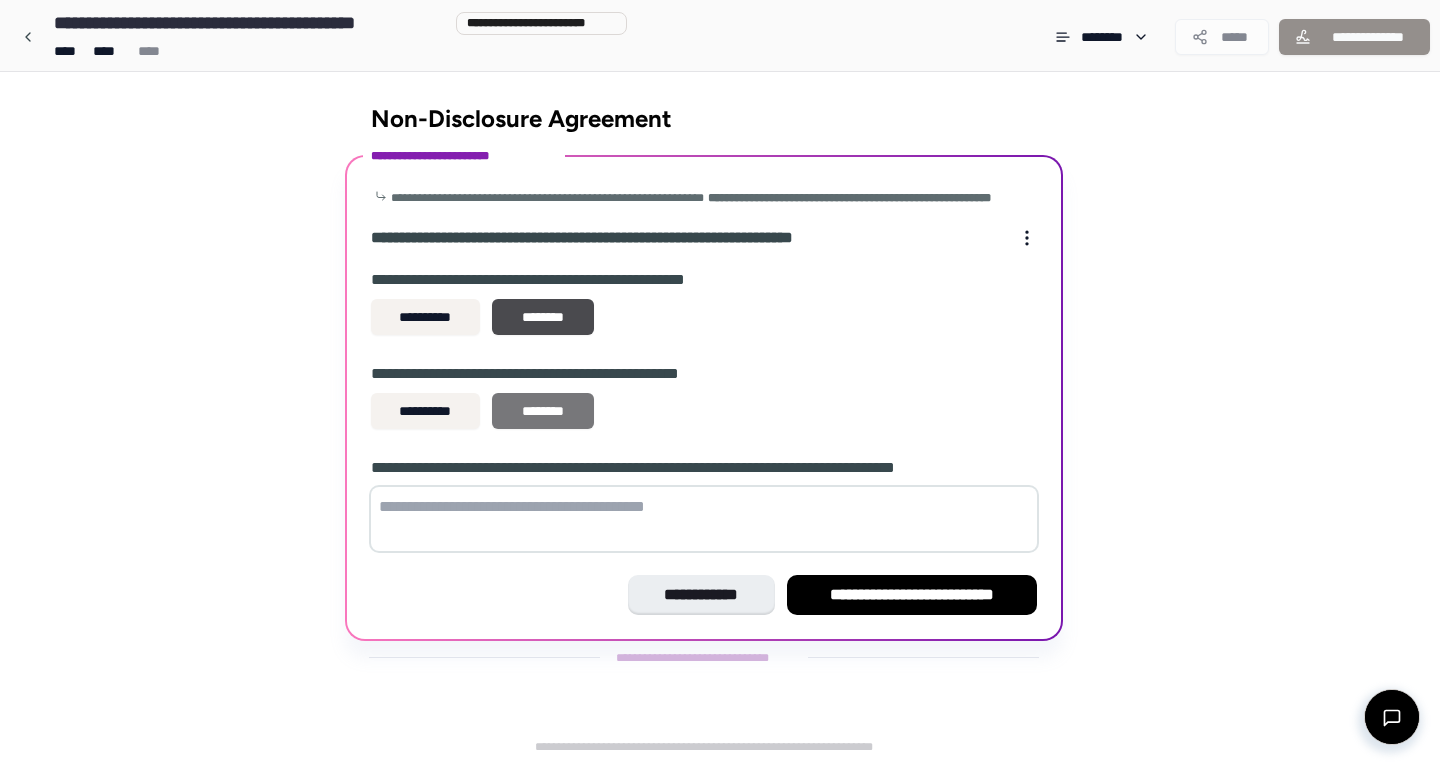 click on "********" at bounding box center [543, 411] 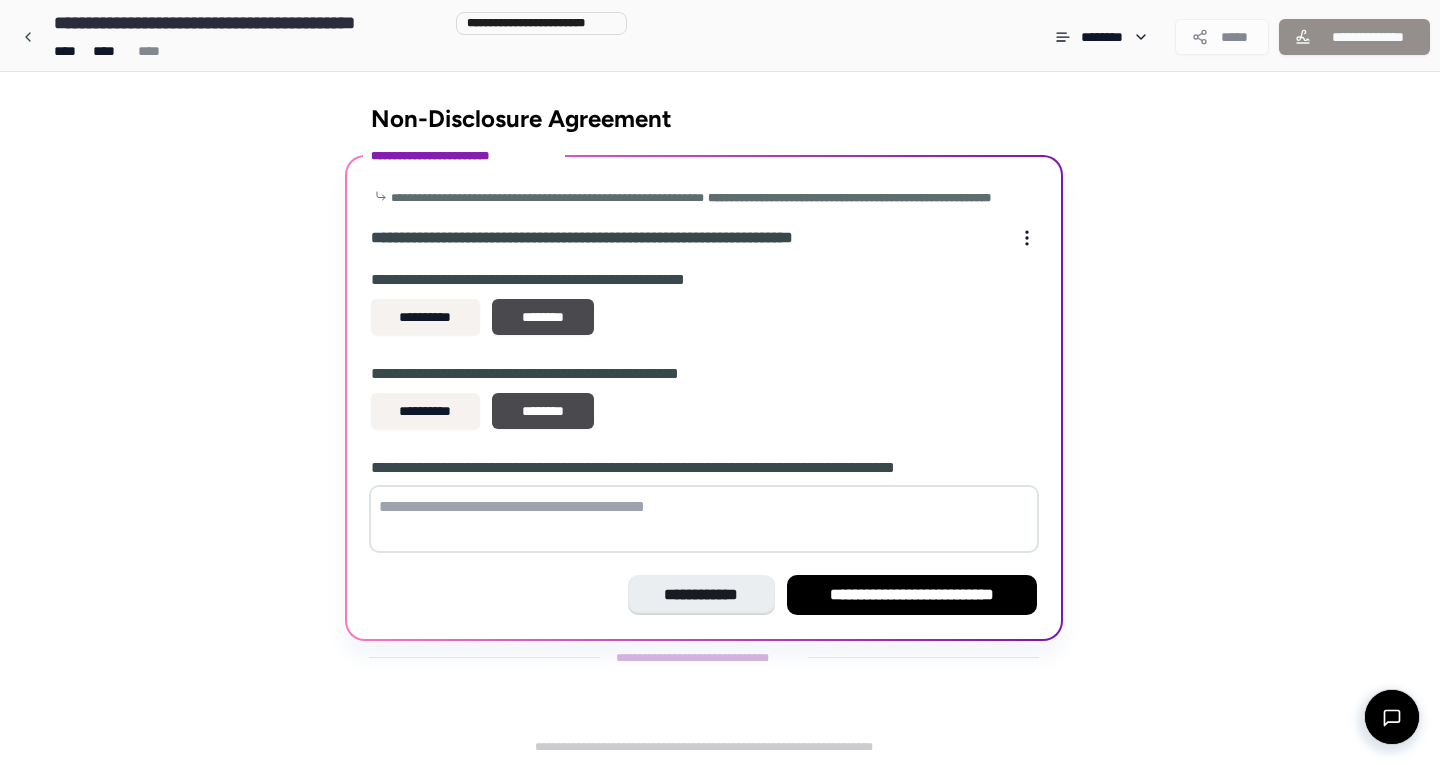 click at bounding box center [704, 519] 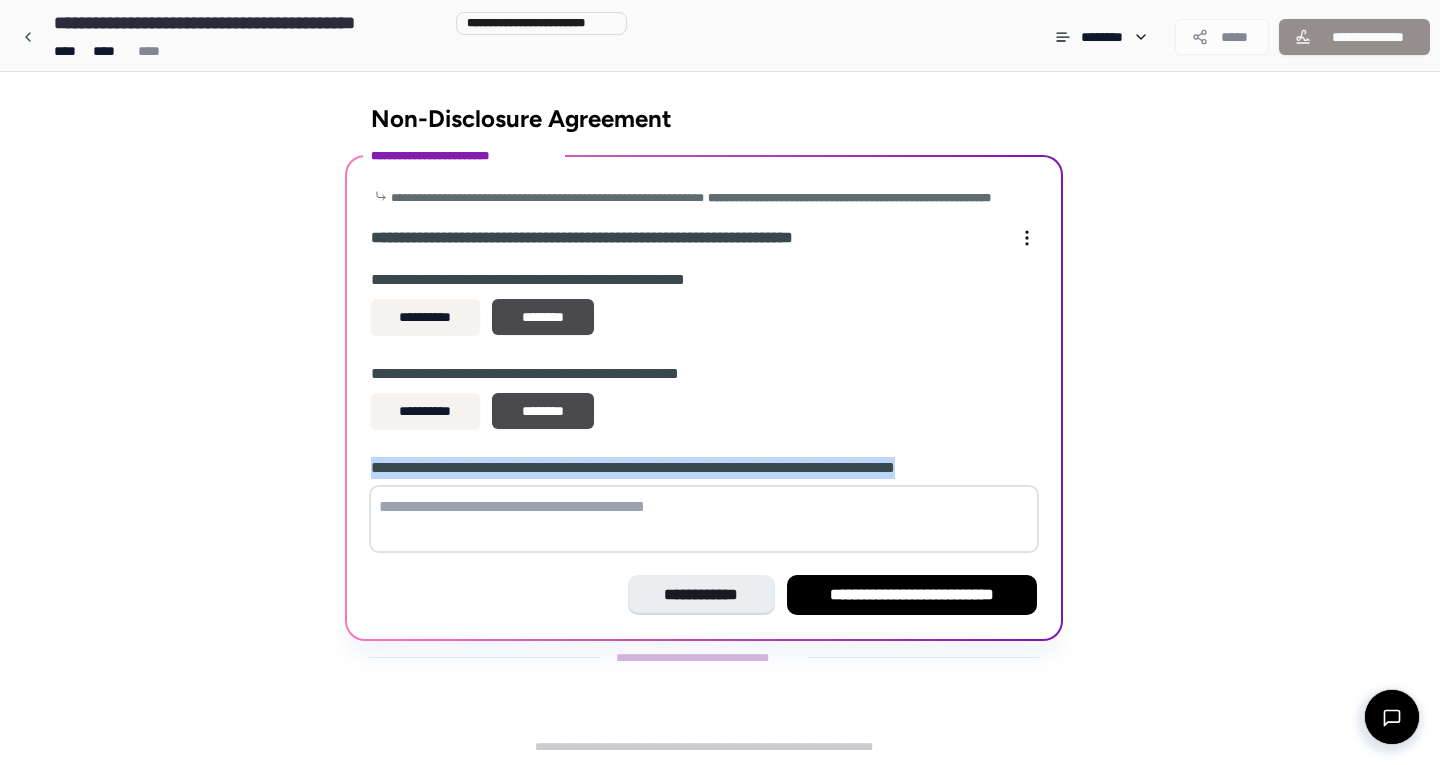 drag, startPoint x: 377, startPoint y: 482, endPoint x: 1024, endPoint y: 494, distance: 647.11127 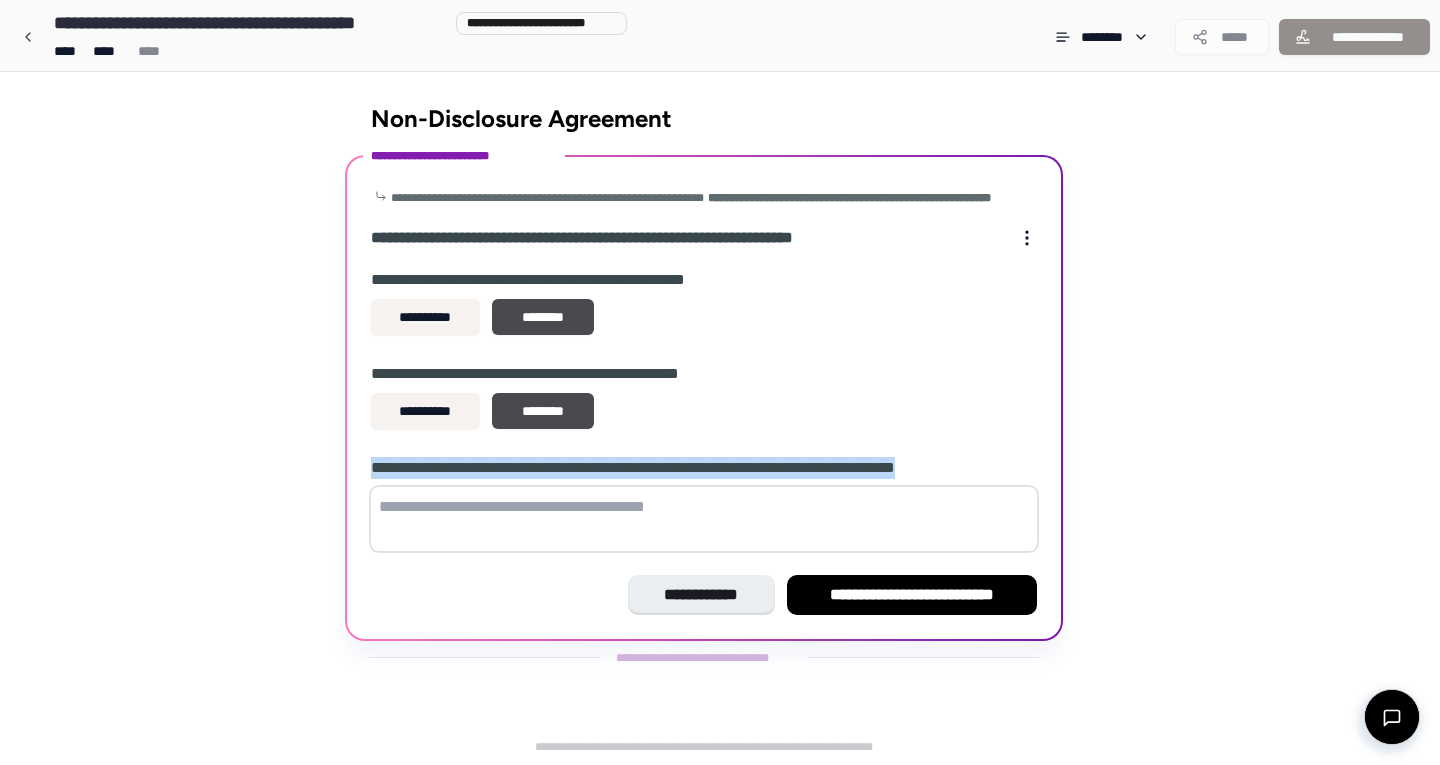 copy on "**********" 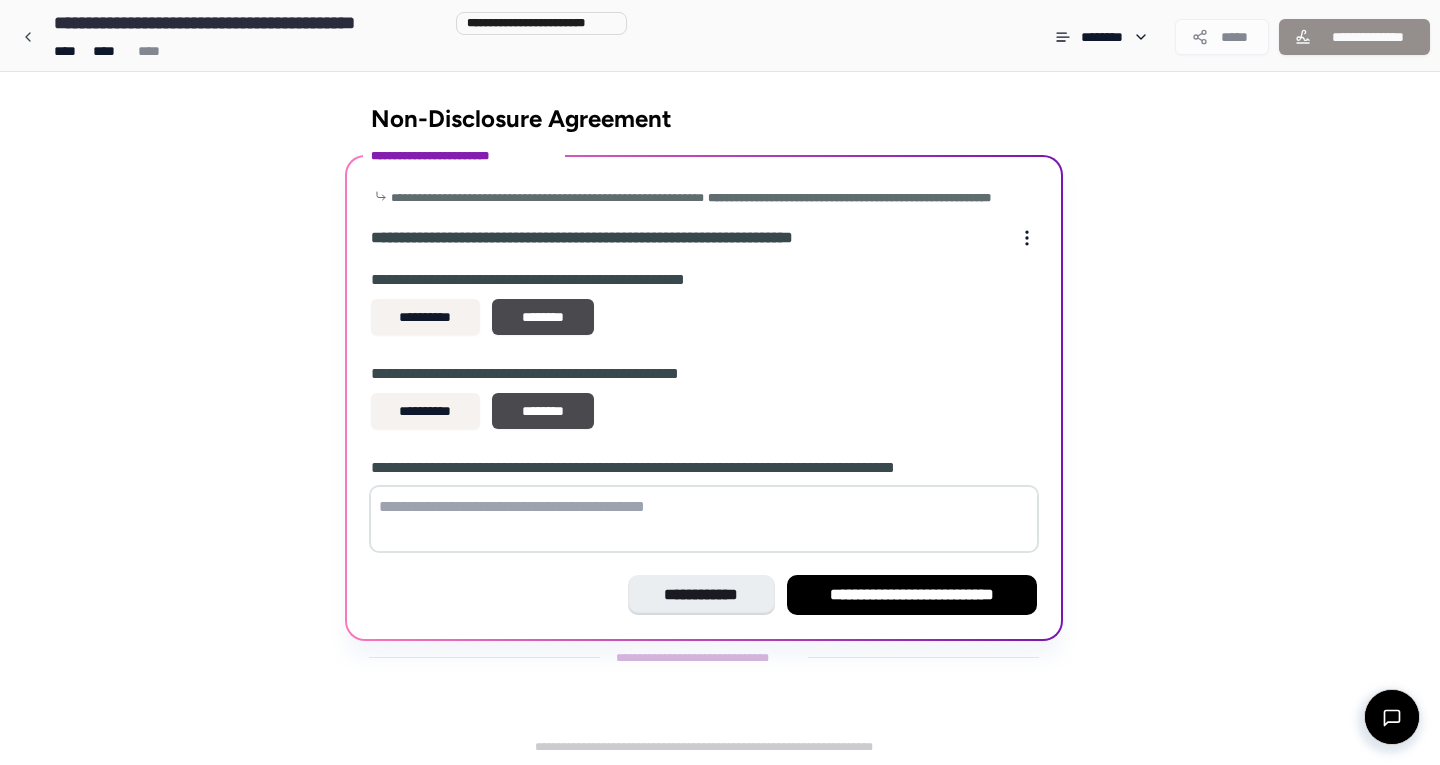 click at bounding box center [704, 519] 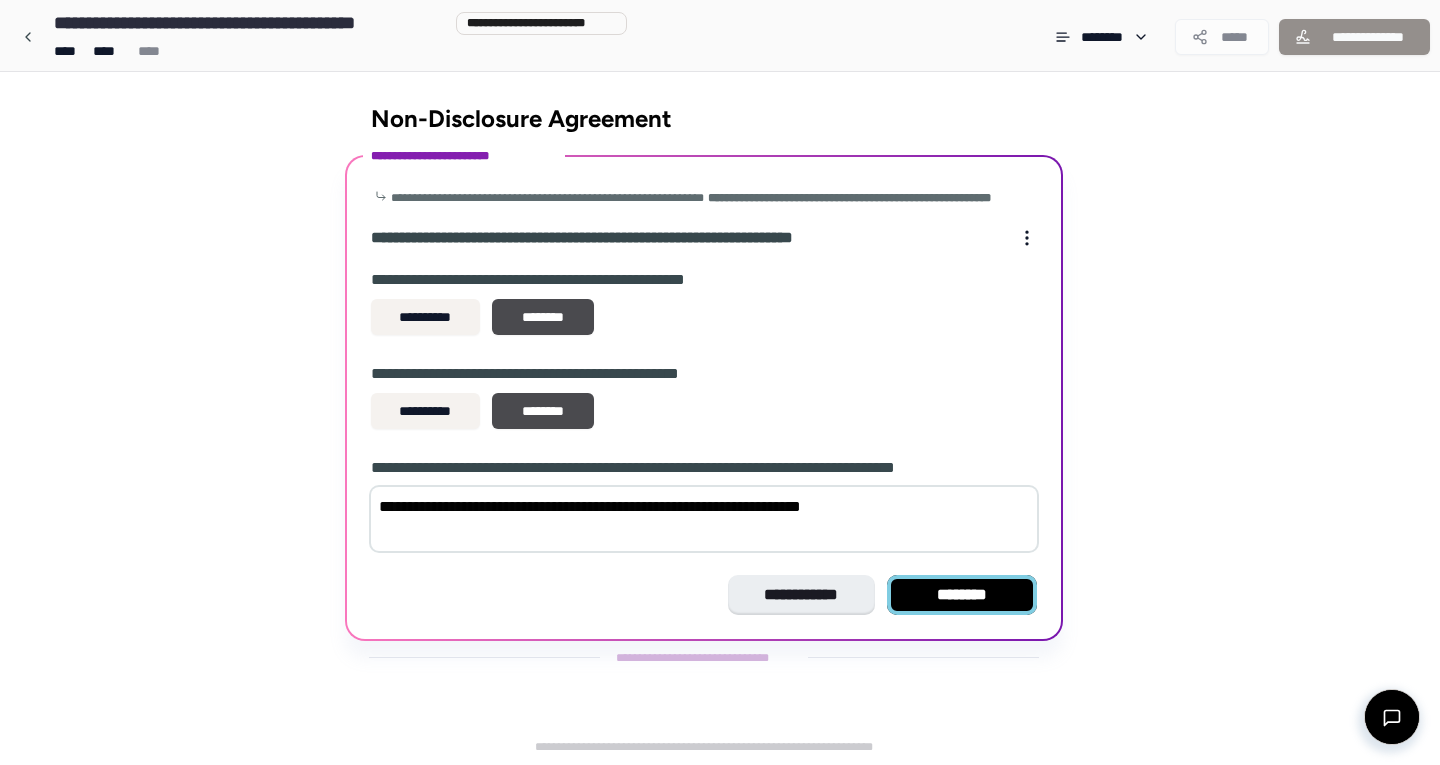 type on "**********" 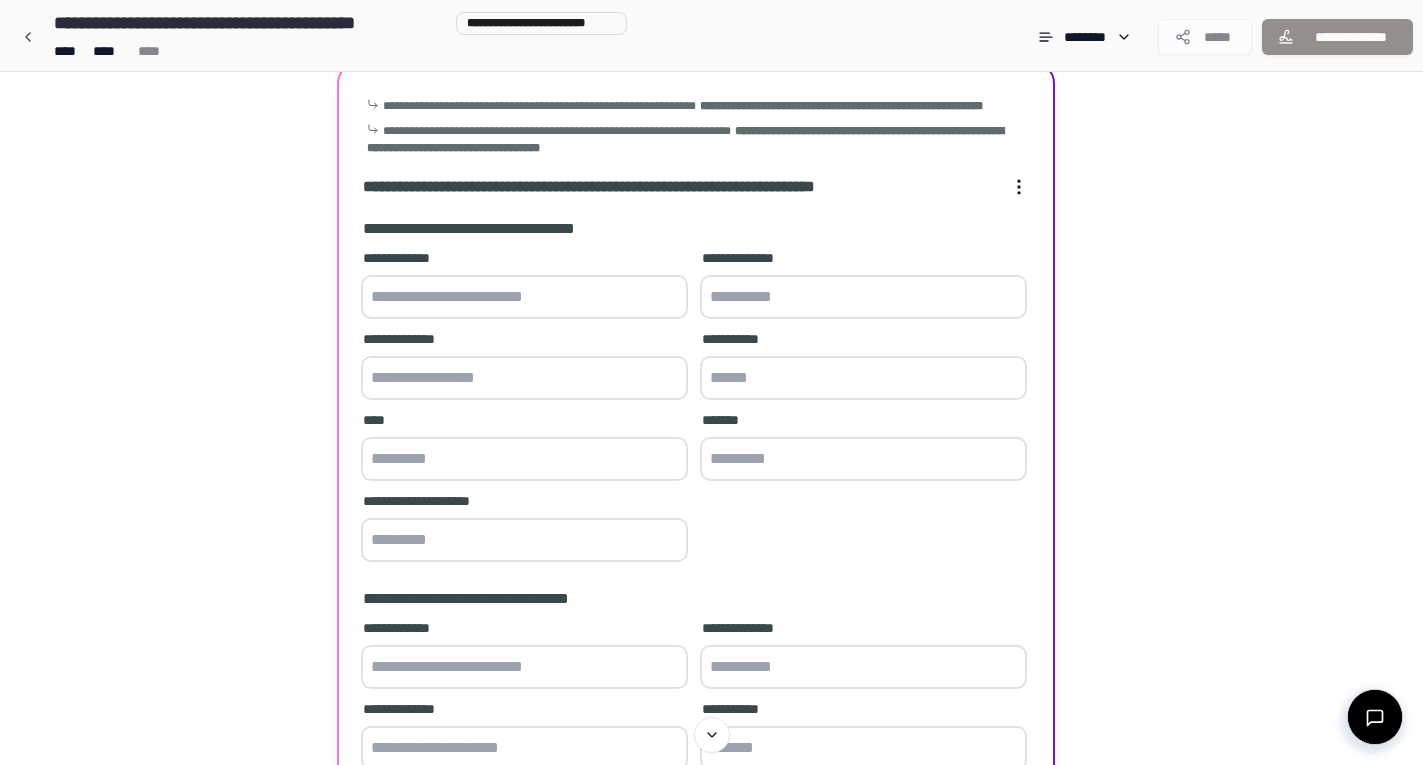 scroll, scrollTop: 43, scrollLeft: 0, axis: vertical 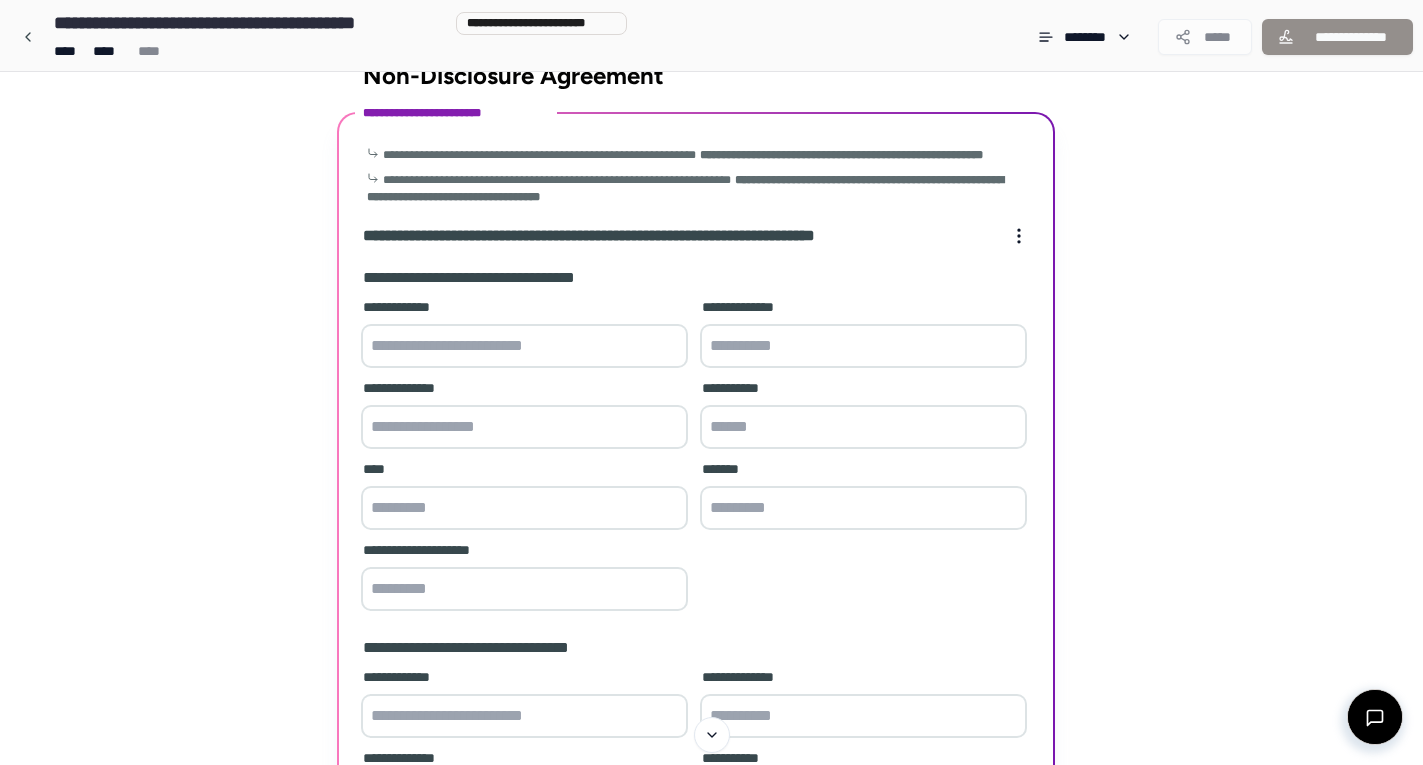 click at bounding box center (524, 346) 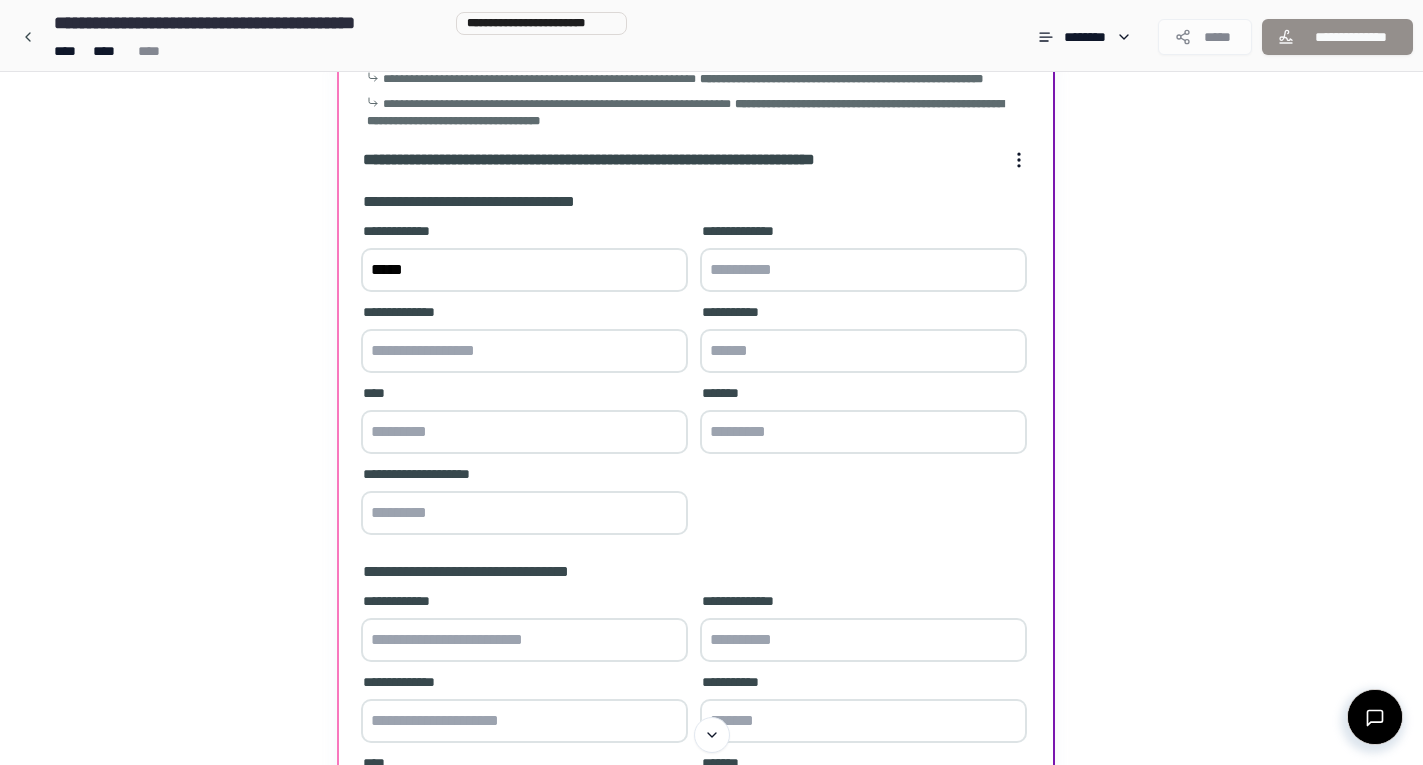 scroll, scrollTop: 143, scrollLeft: 0, axis: vertical 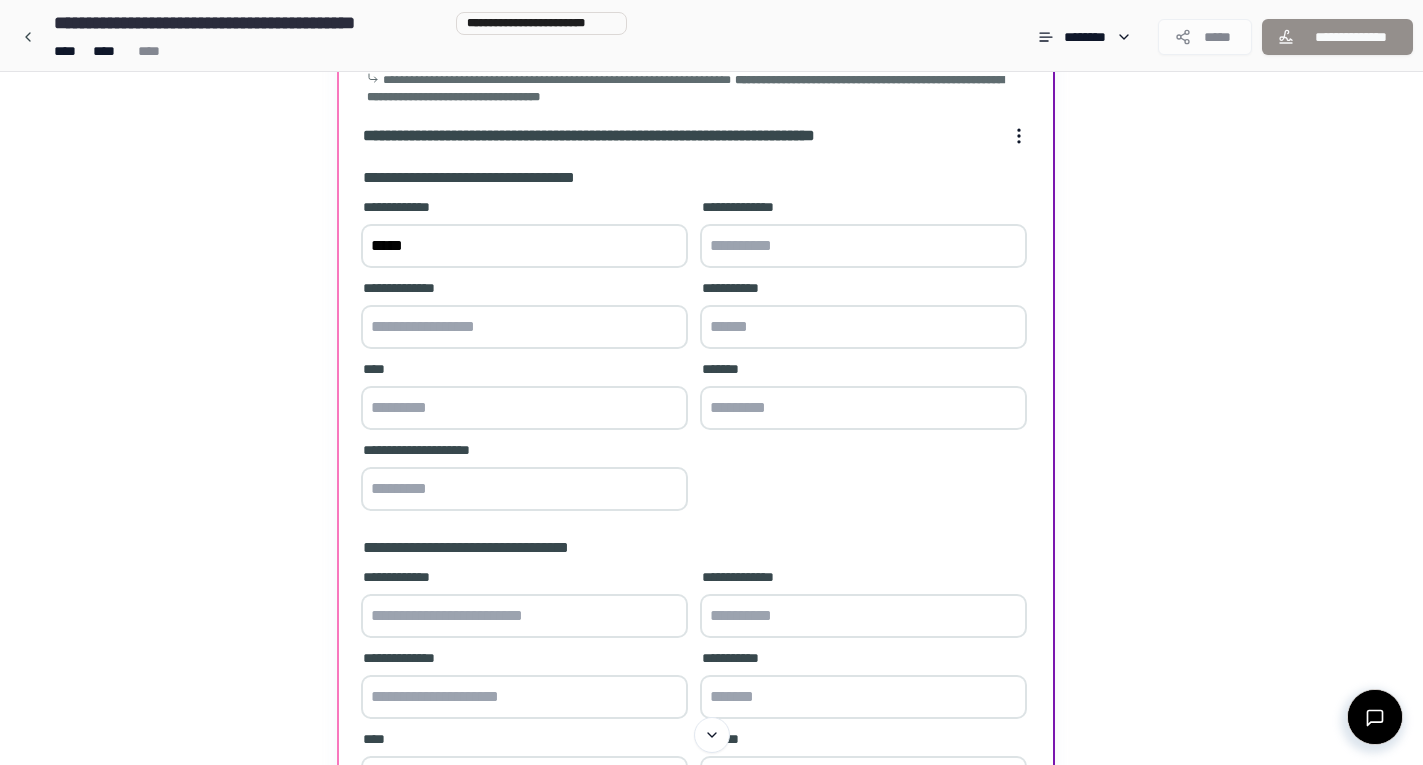 type on "*****" 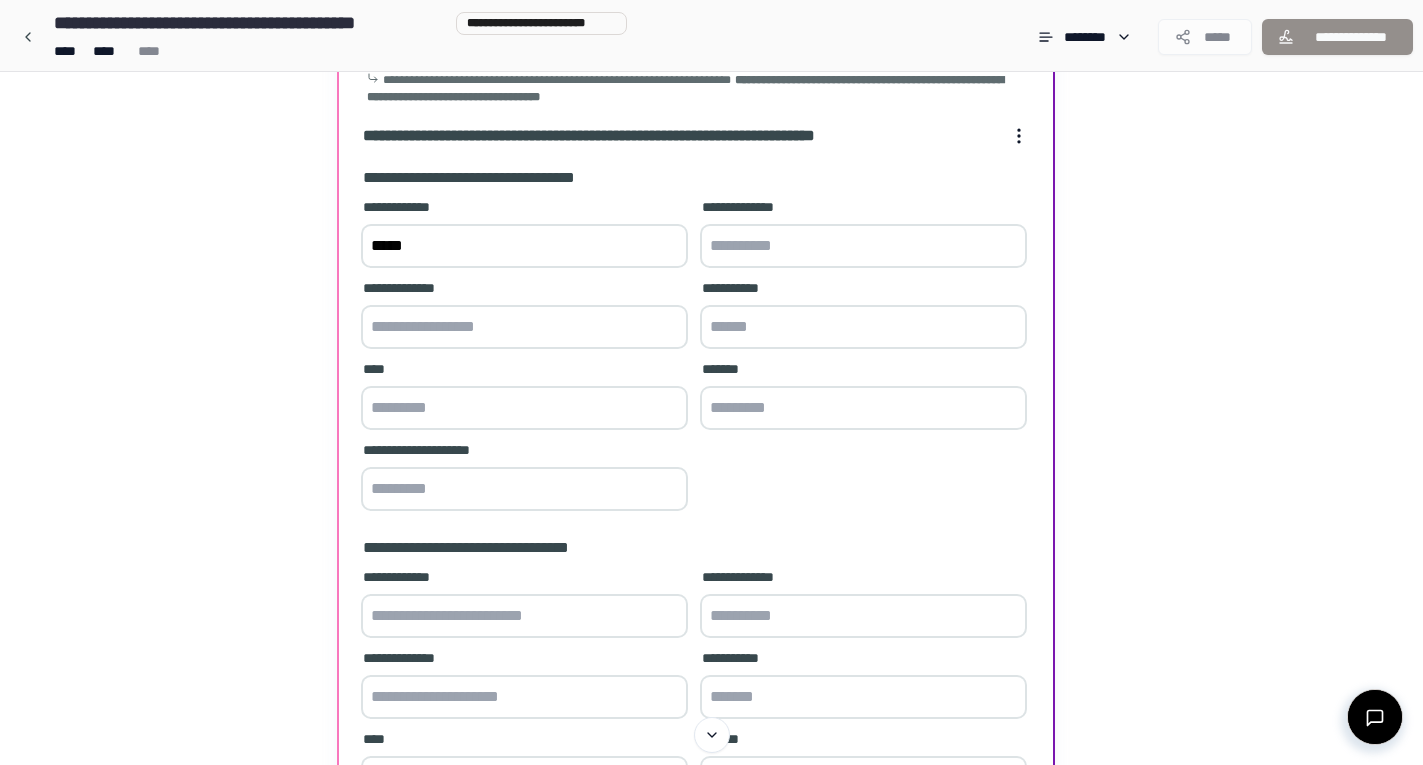 click at bounding box center (863, 408) 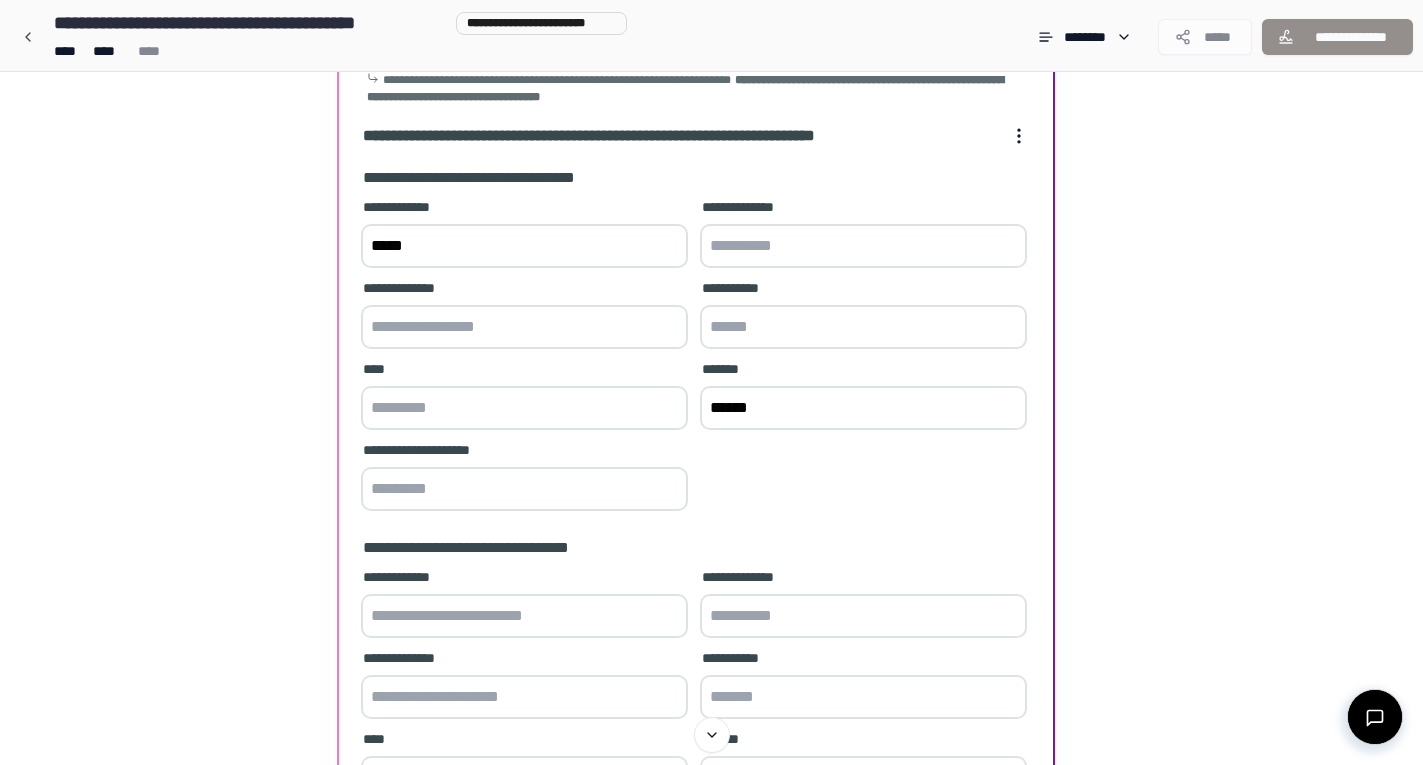 scroll, scrollTop: 243, scrollLeft: 0, axis: vertical 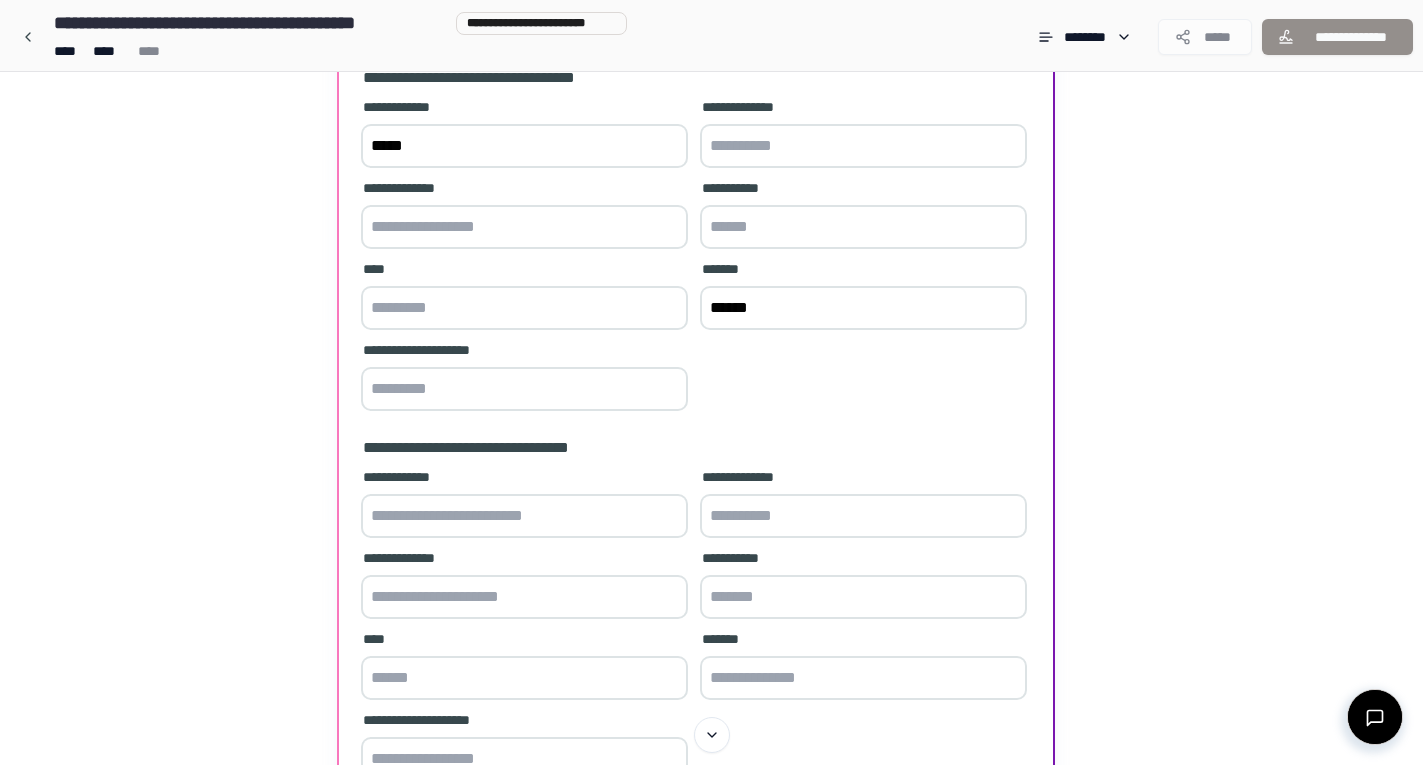 type on "******" 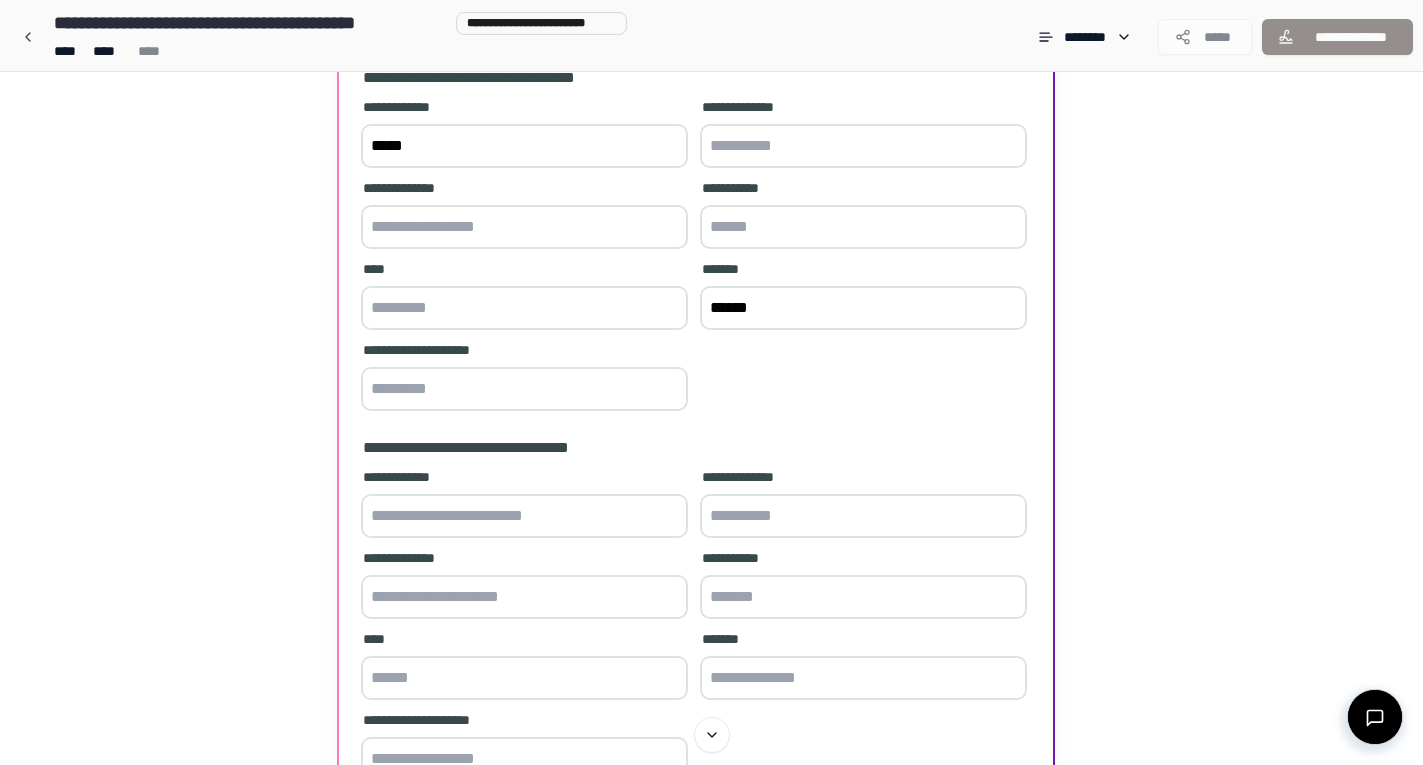 click at bounding box center [524, 389] 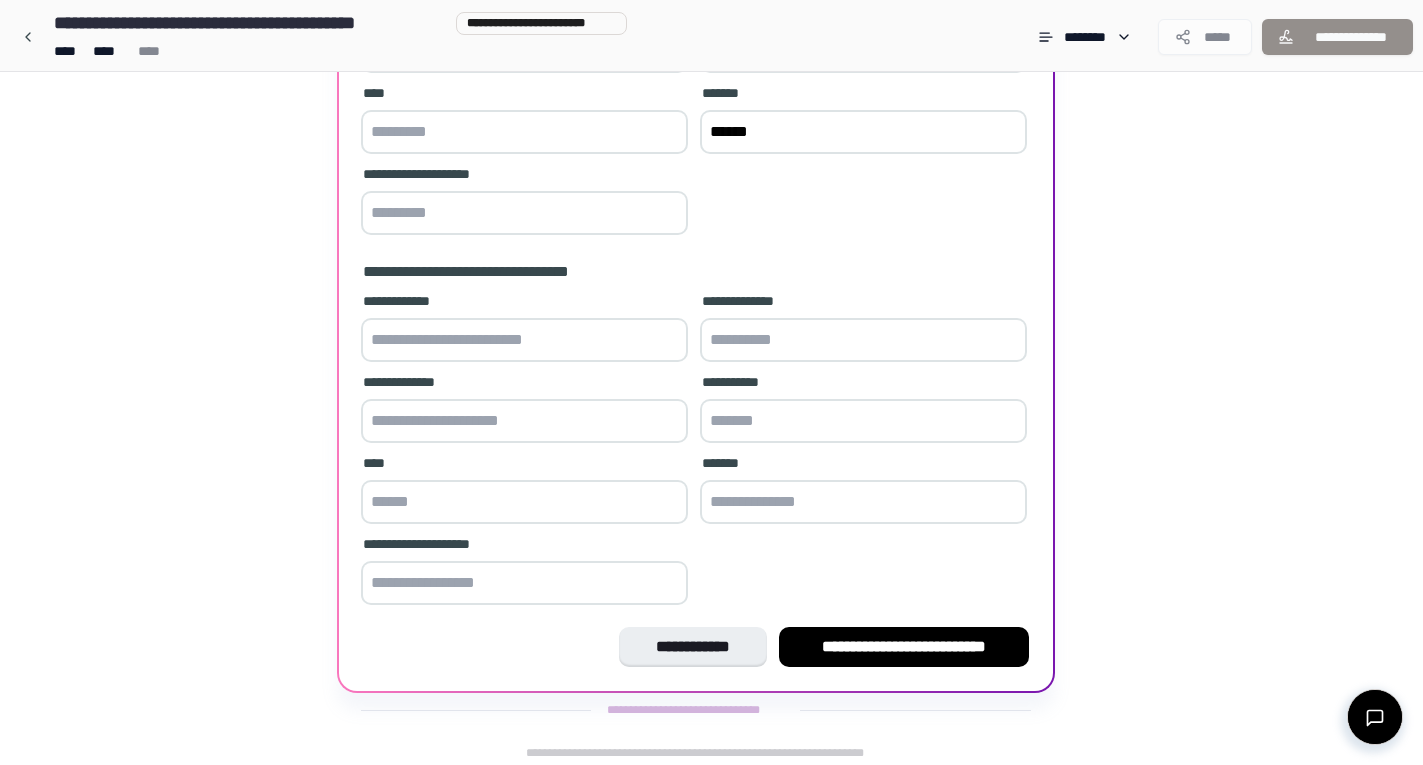 scroll, scrollTop: 443, scrollLeft: 0, axis: vertical 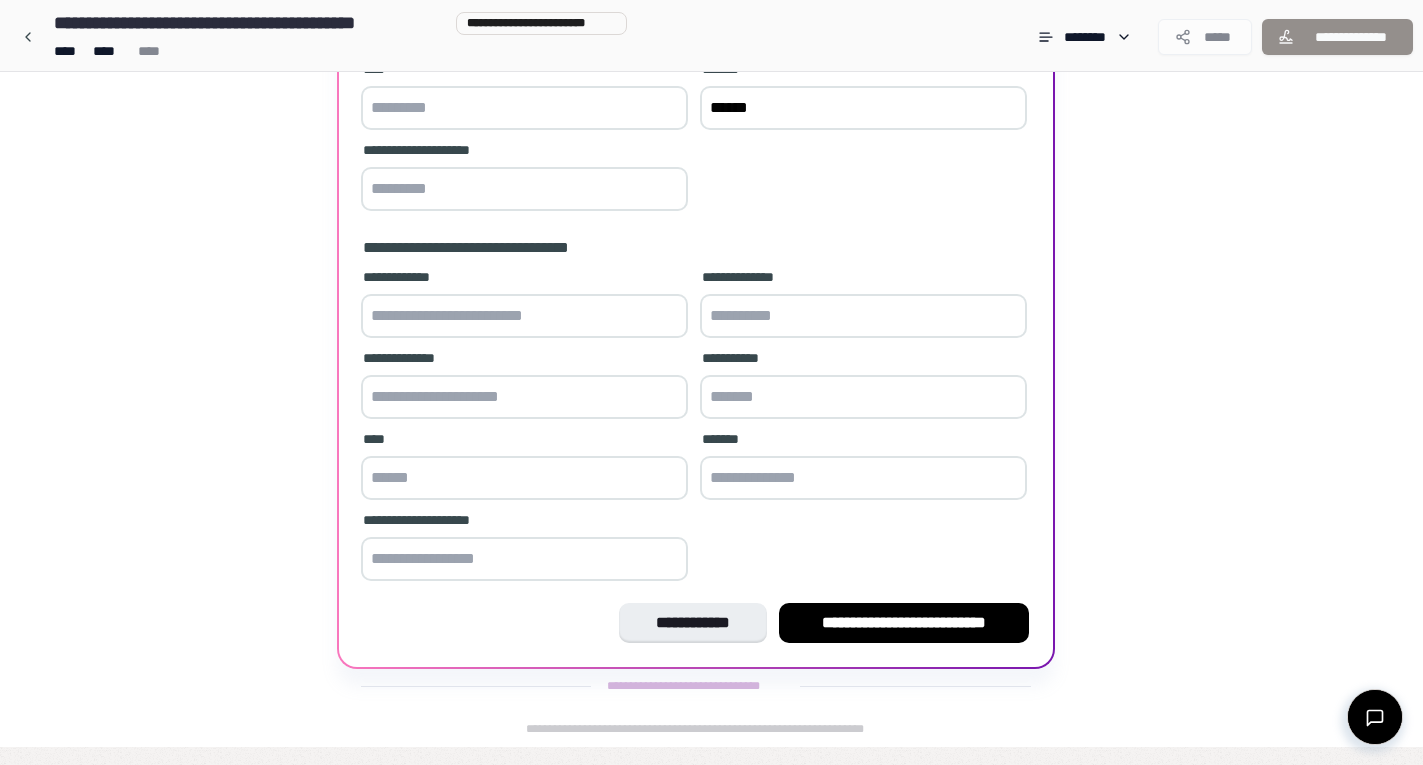 click at bounding box center [524, 316] 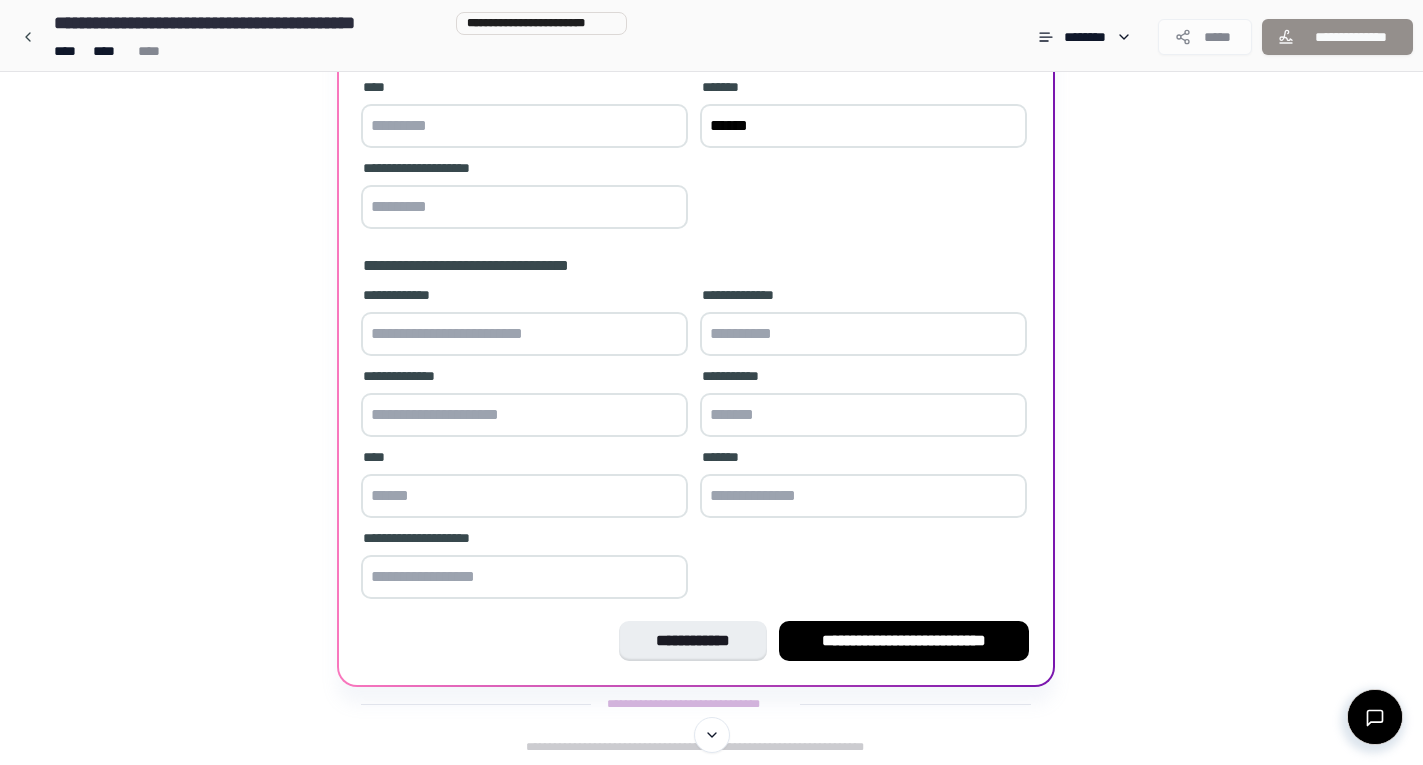 scroll, scrollTop: 443, scrollLeft: 0, axis: vertical 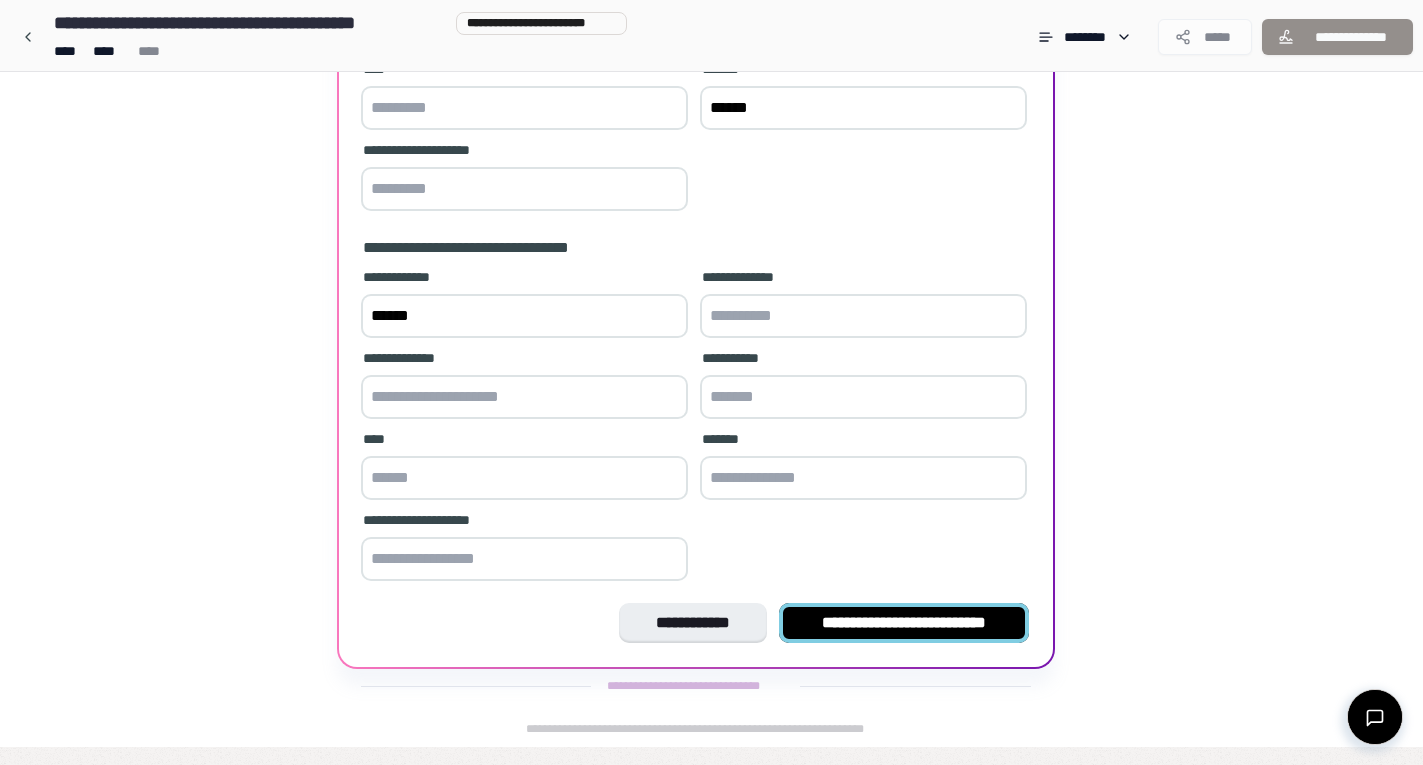 type on "******" 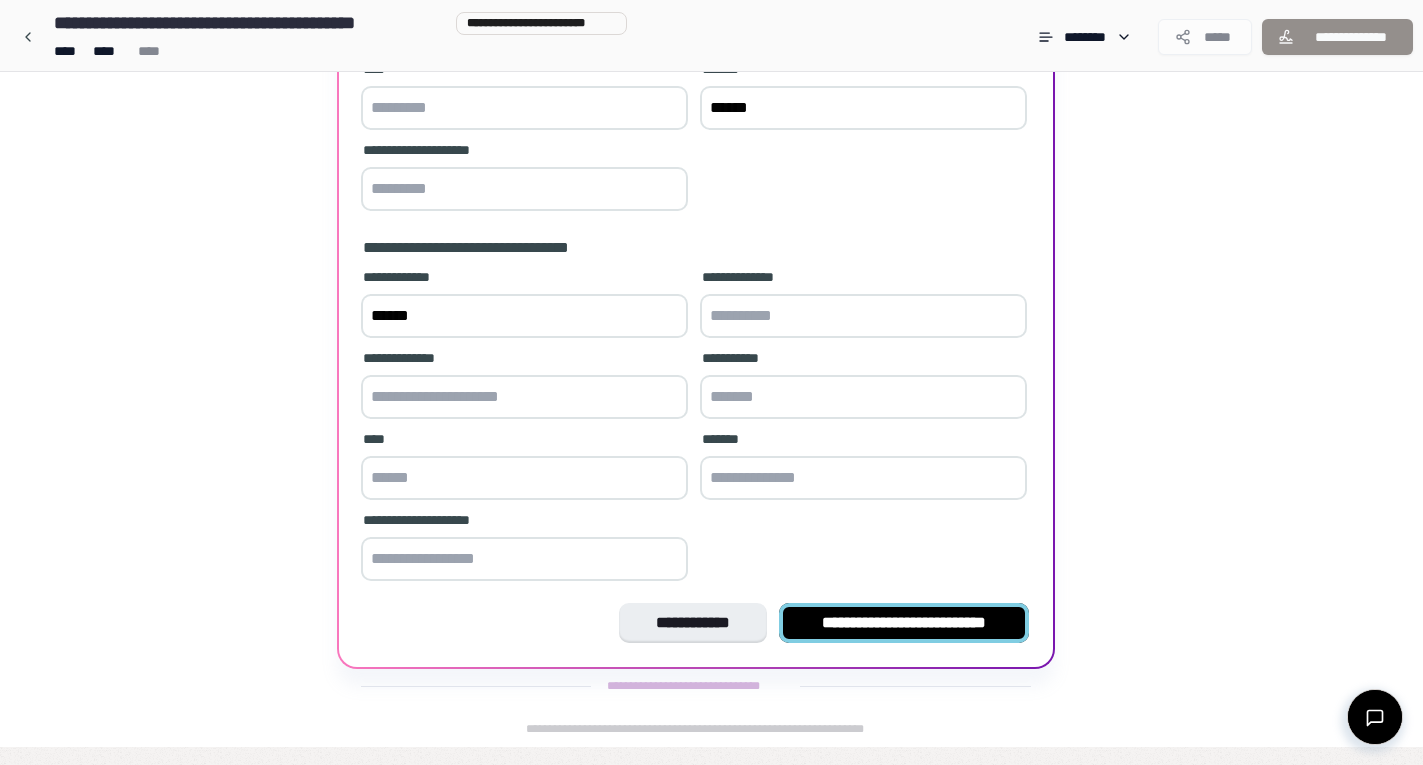 click on "**********" at bounding box center [904, 623] 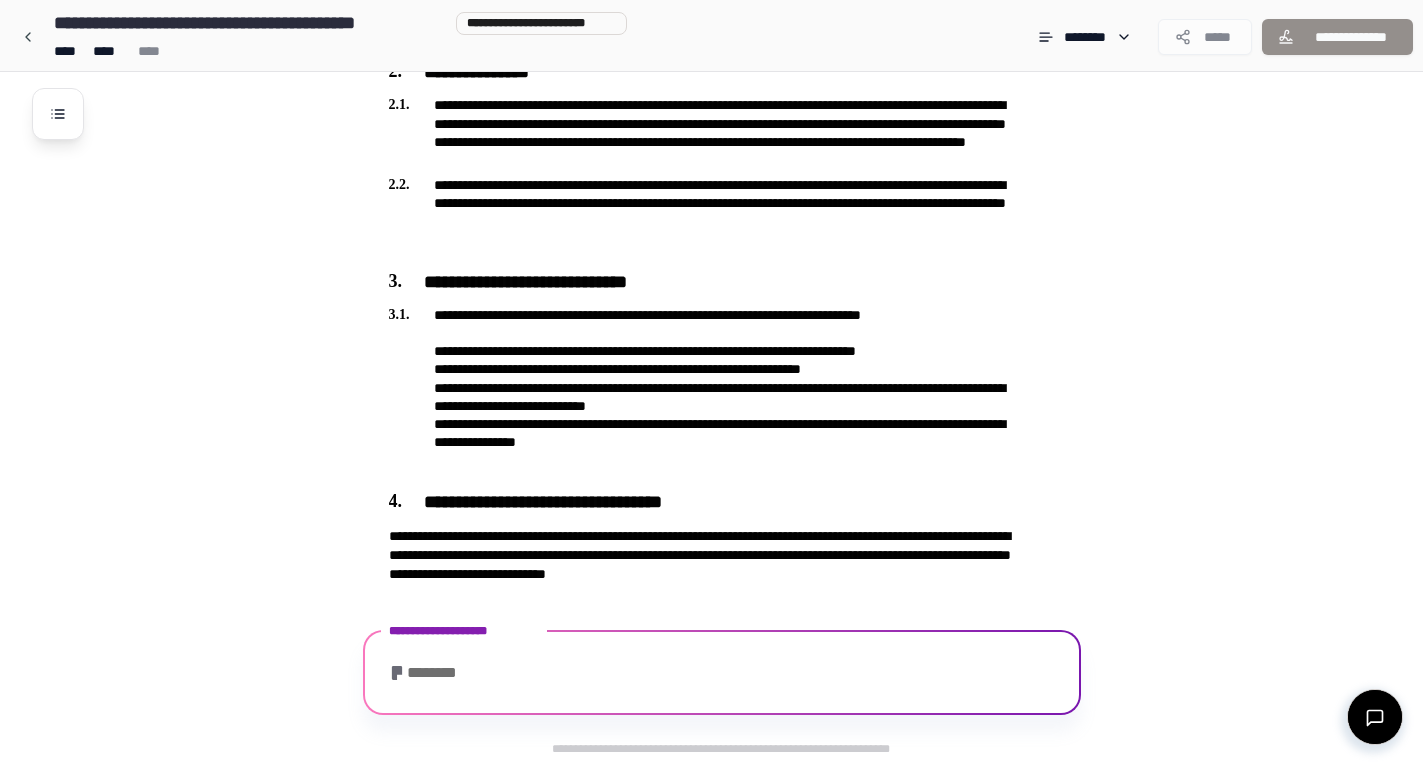 scroll, scrollTop: 798, scrollLeft: 0, axis: vertical 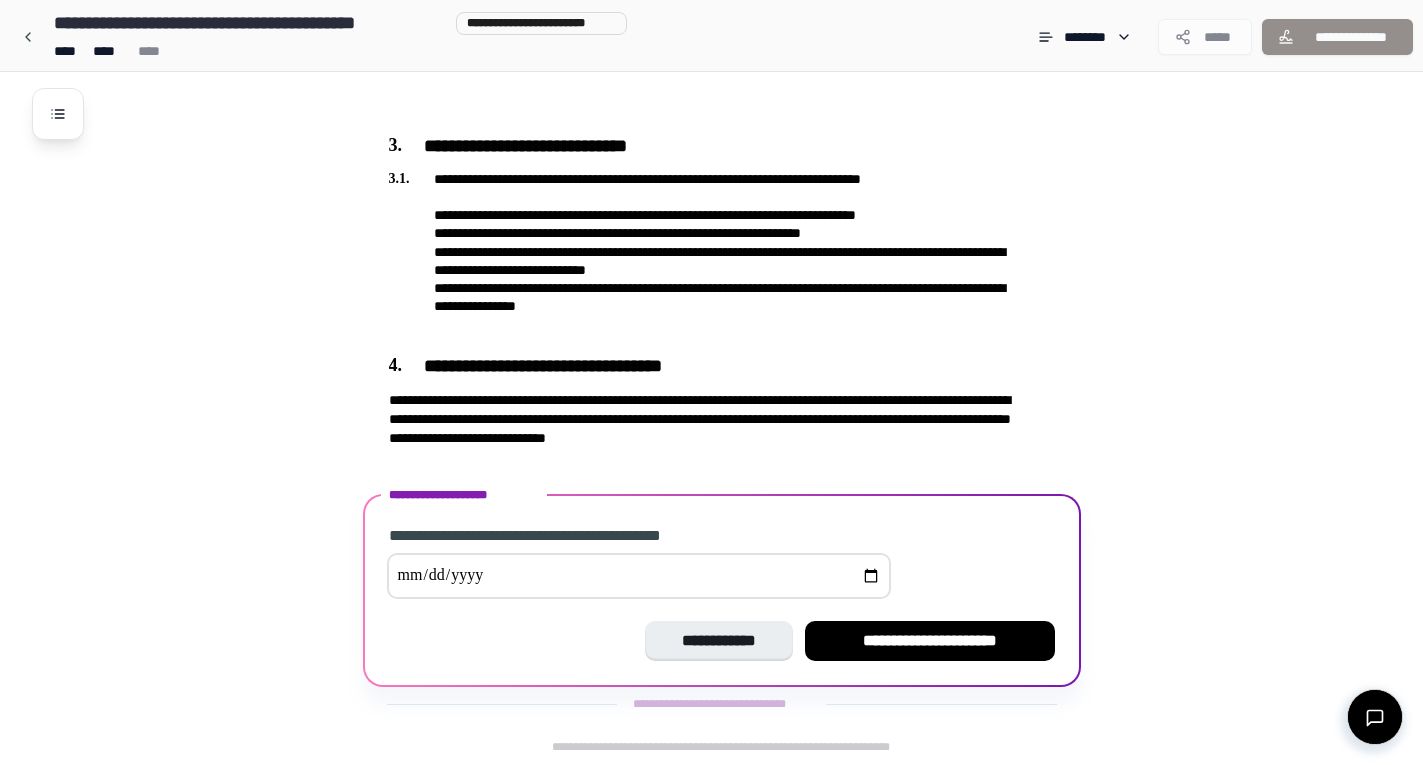 click at bounding box center [639, 576] 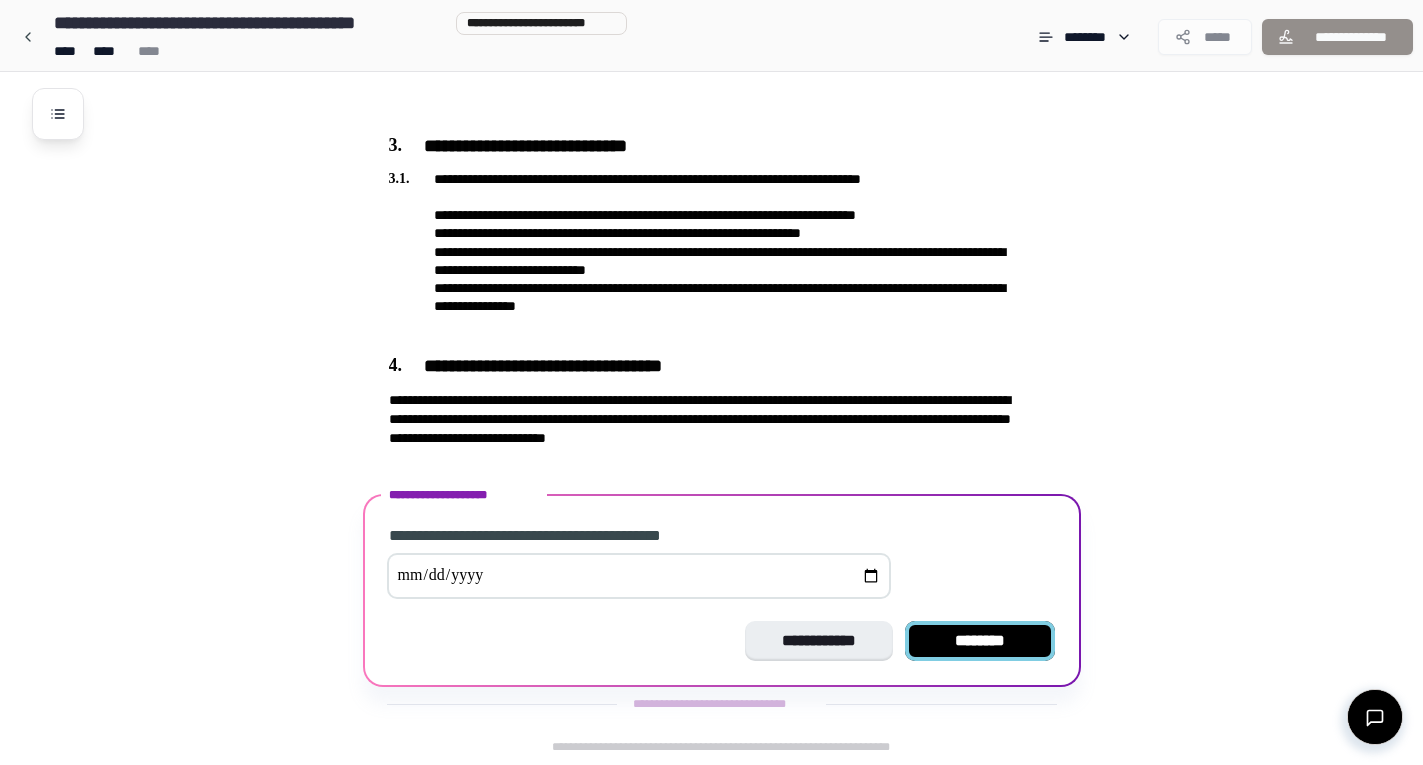 click on "********" at bounding box center [980, 641] 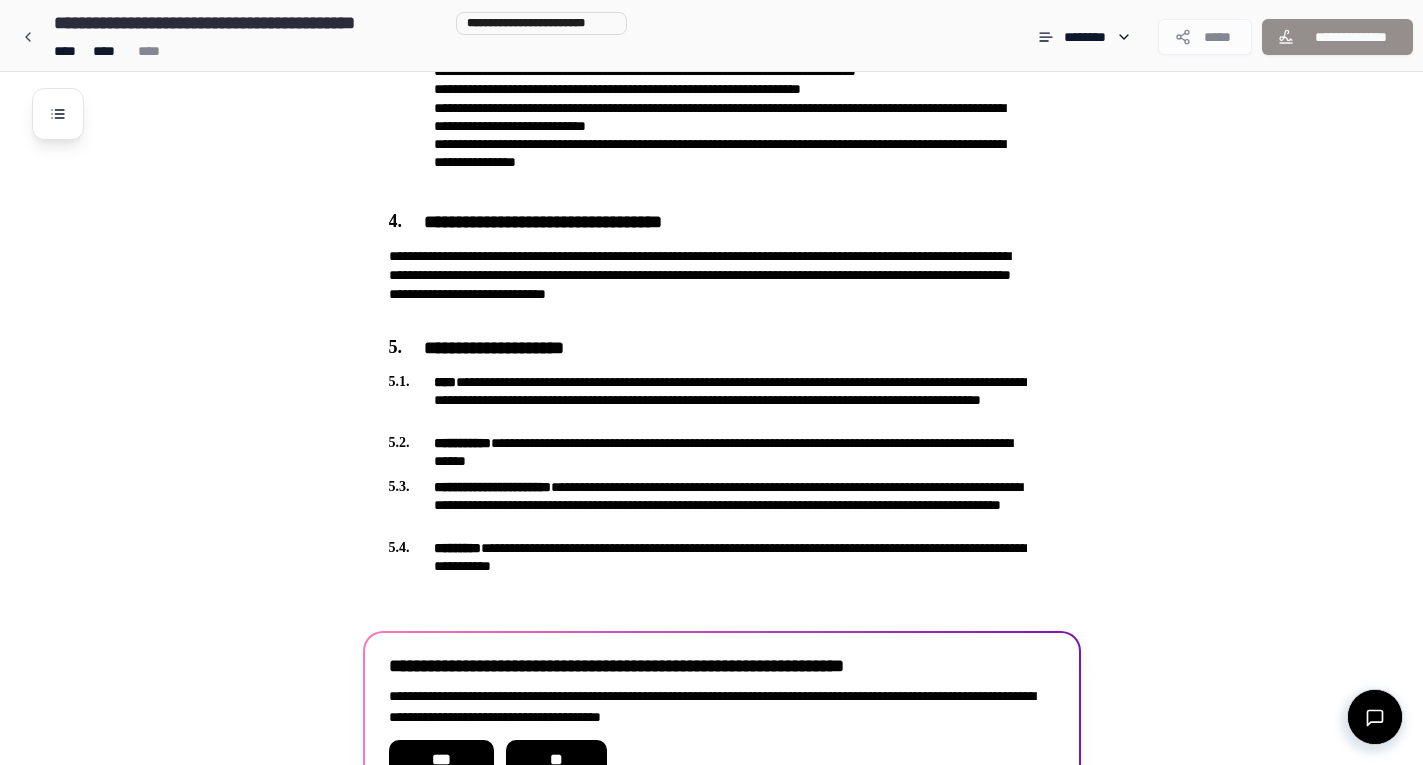 scroll, scrollTop: 1061, scrollLeft: 0, axis: vertical 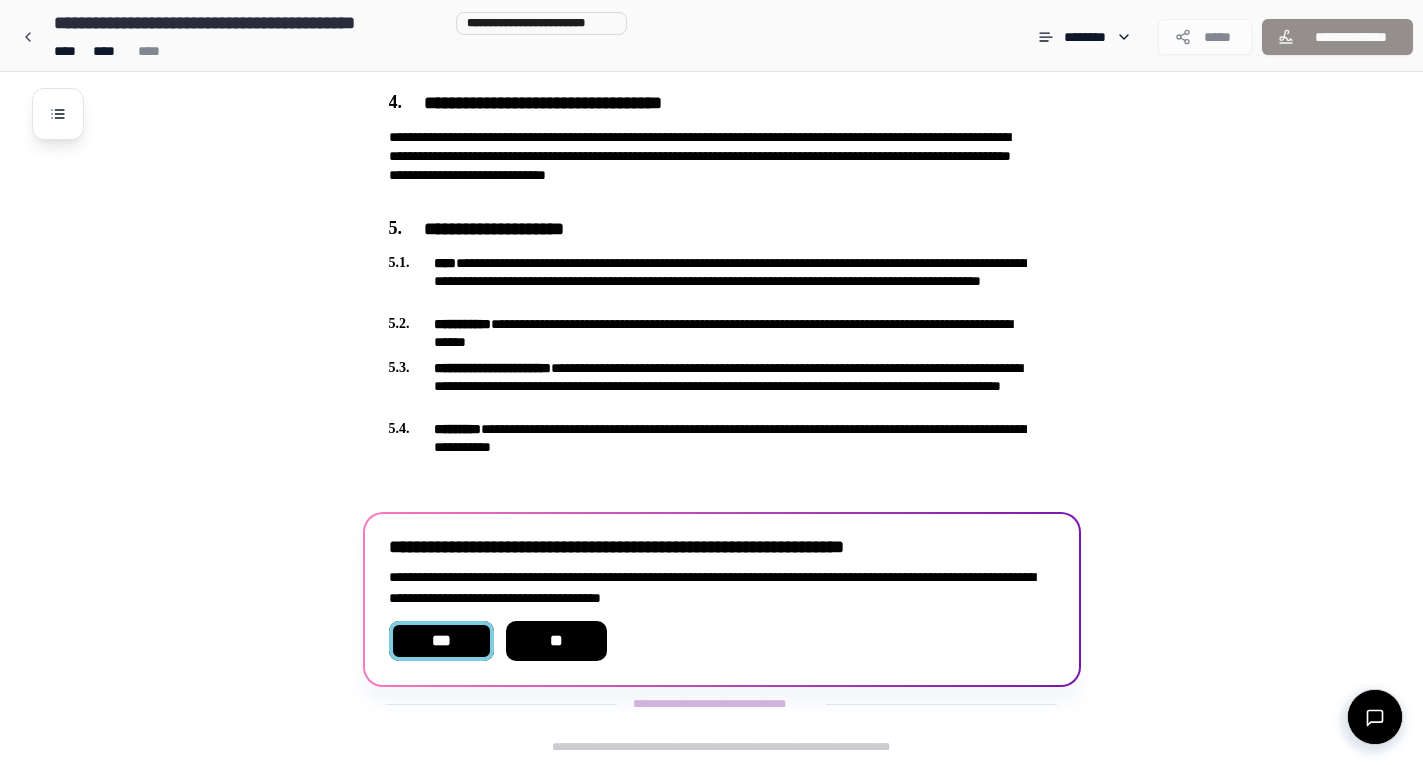 click on "***" at bounding box center (441, 641) 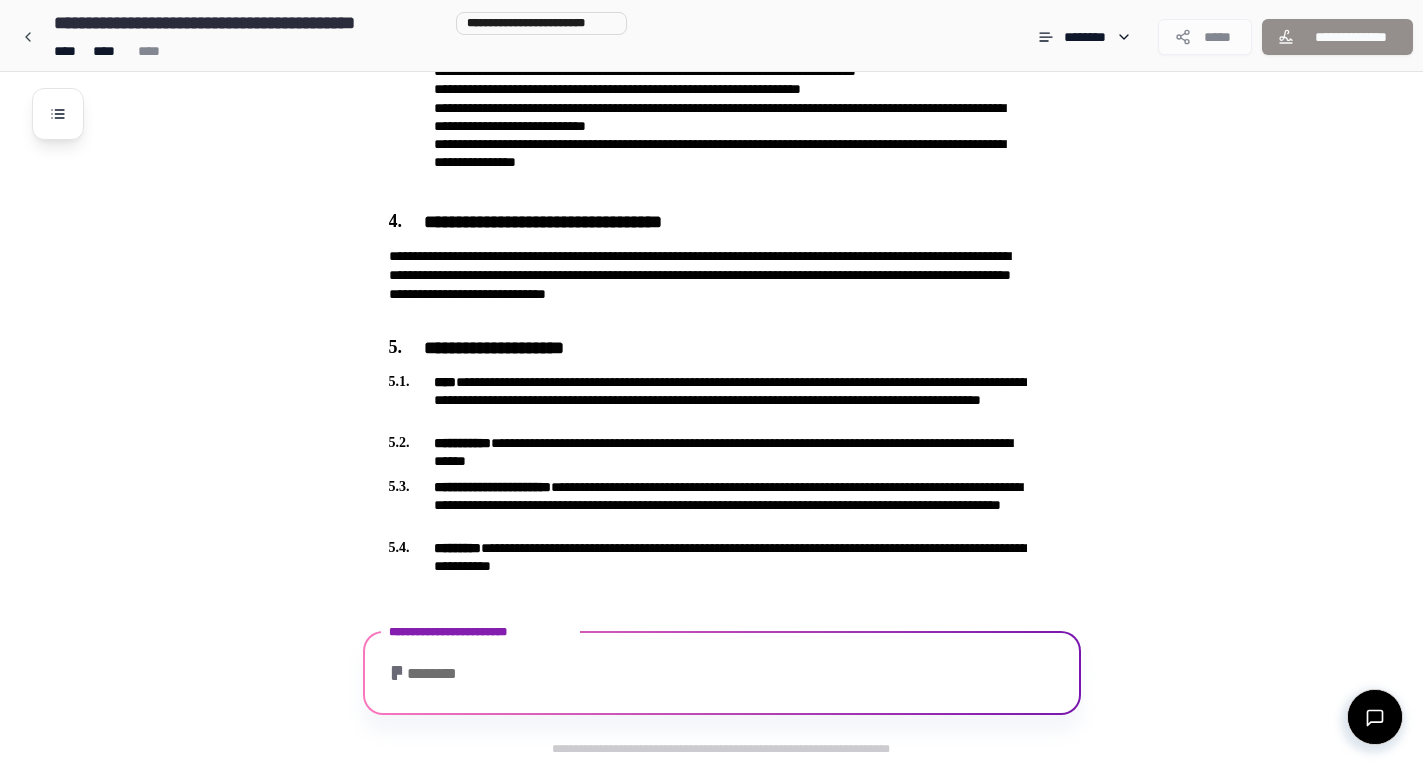 scroll, scrollTop: 1105, scrollLeft: 0, axis: vertical 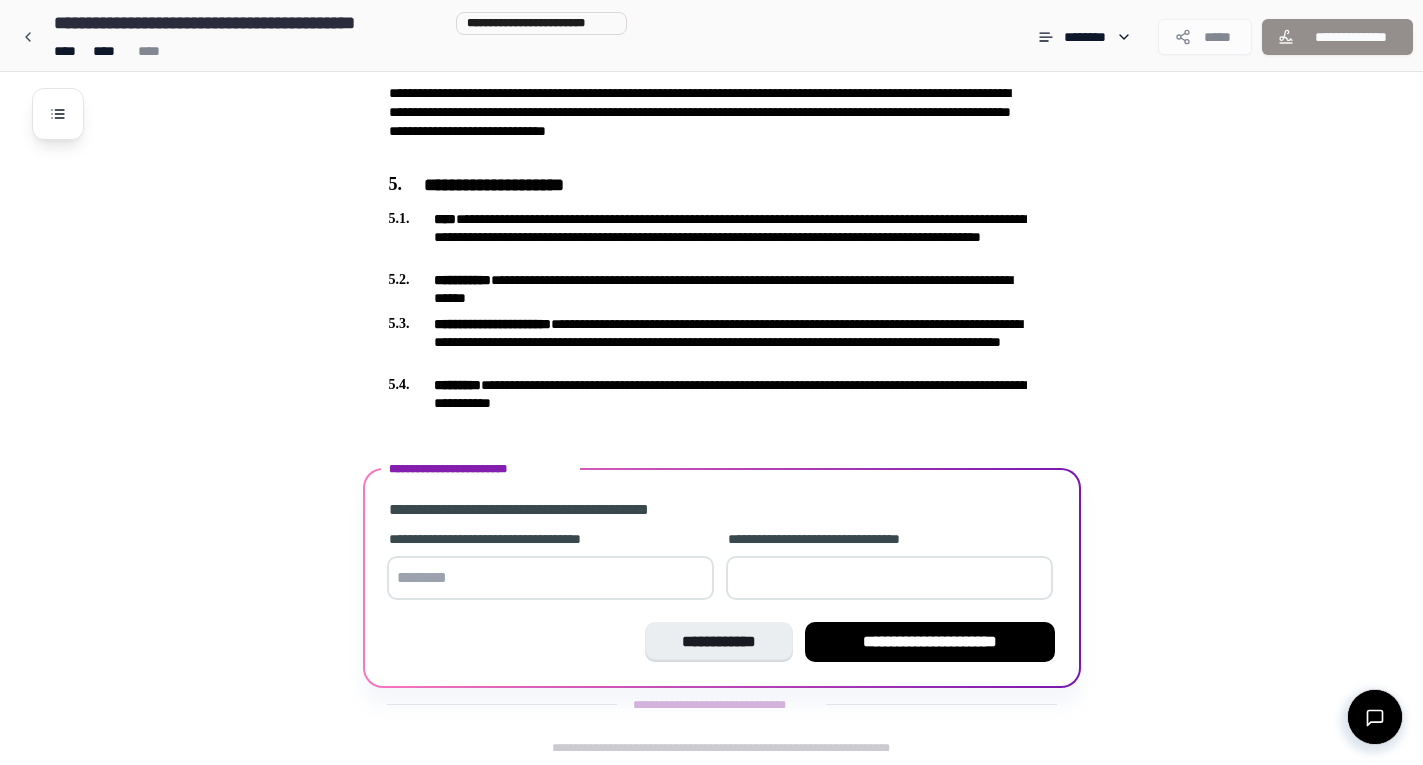 click at bounding box center [889, 578] 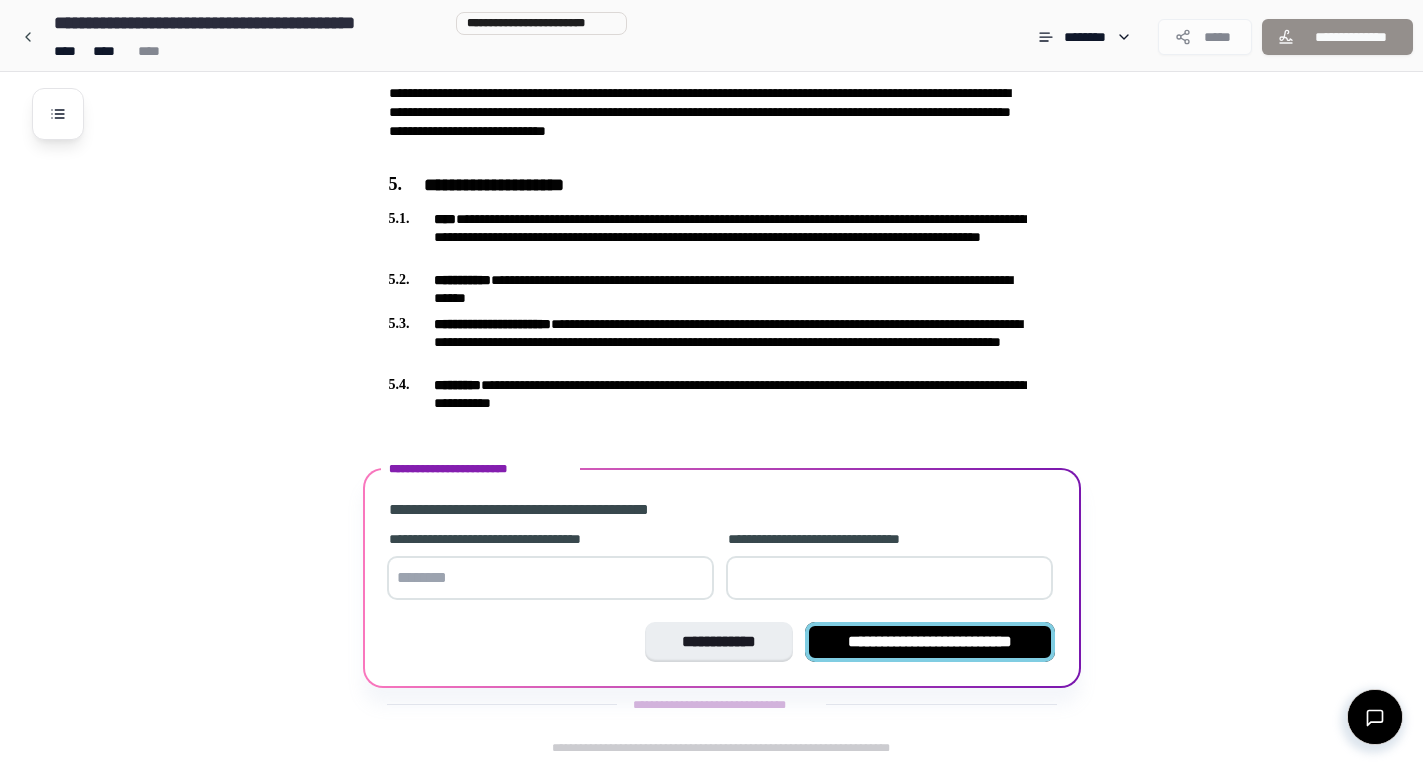 type on "**" 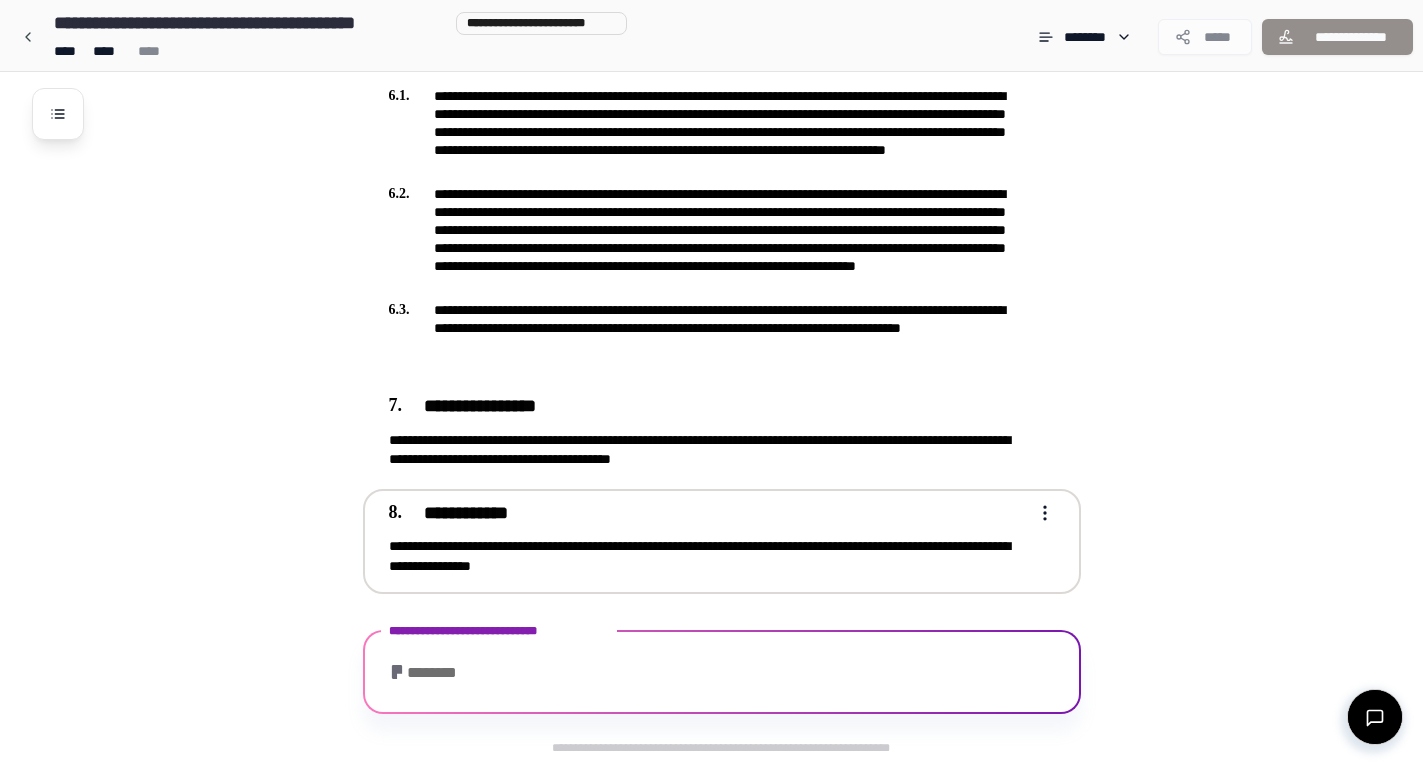 scroll, scrollTop: 1669, scrollLeft: 0, axis: vertical 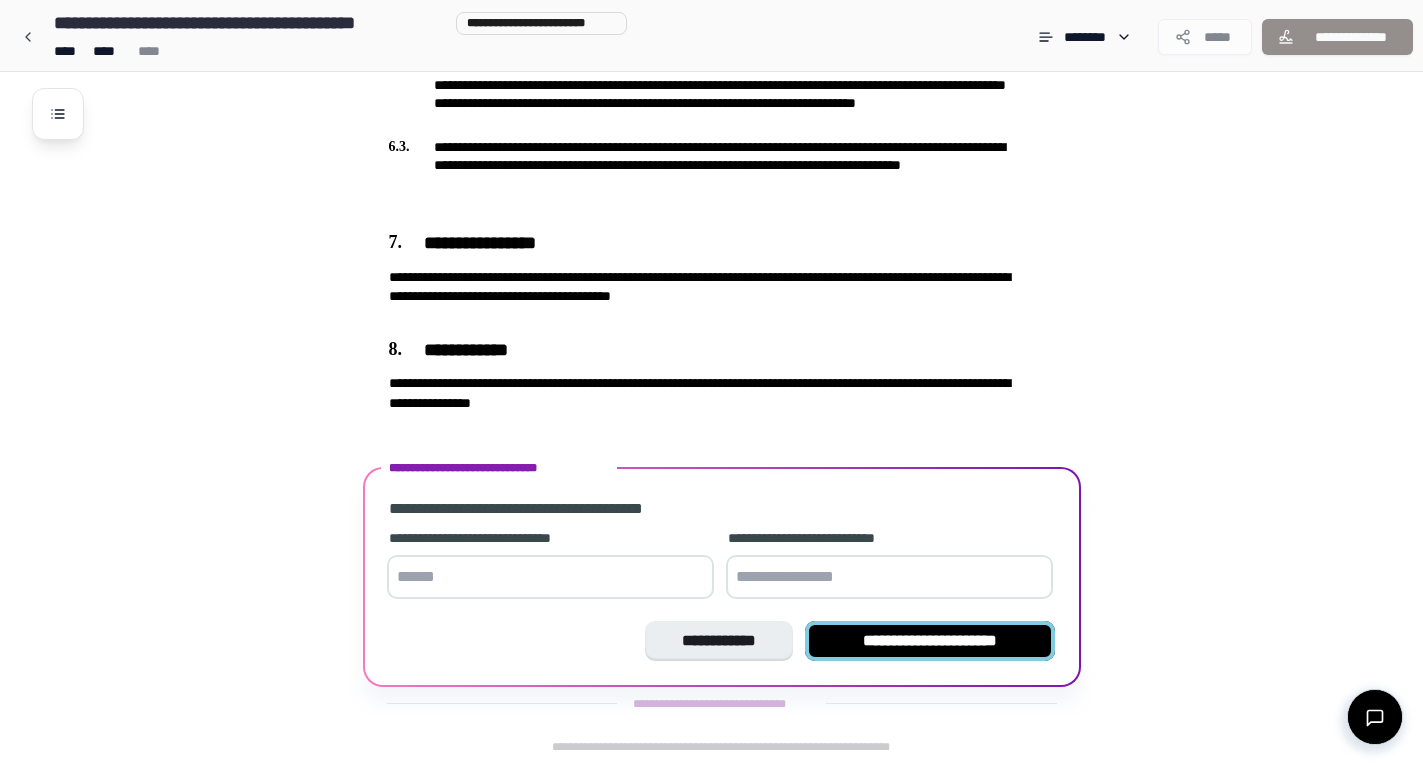 click on "**********" at bounding box center [930, 641] 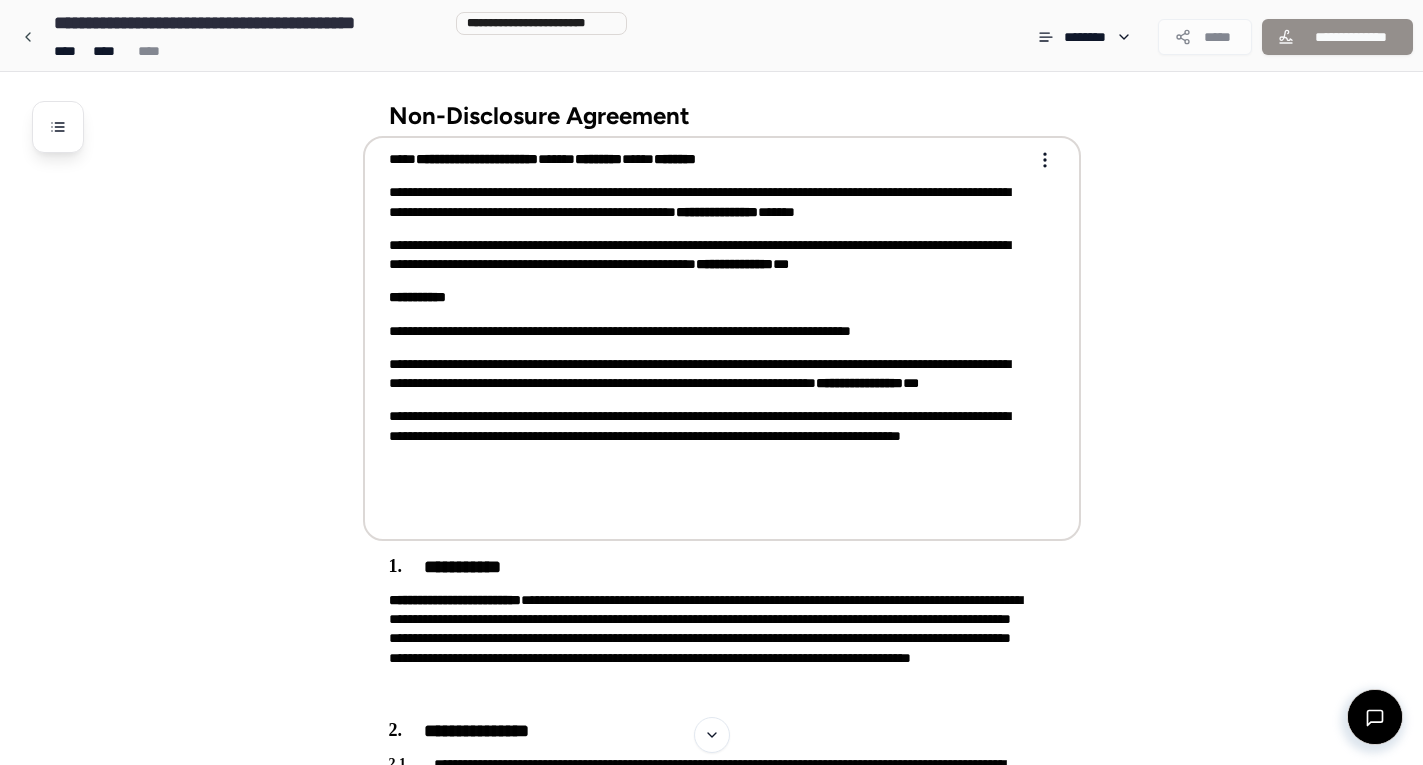 scroll, scrollTop: 0, scrollLeft: 0, axis: both 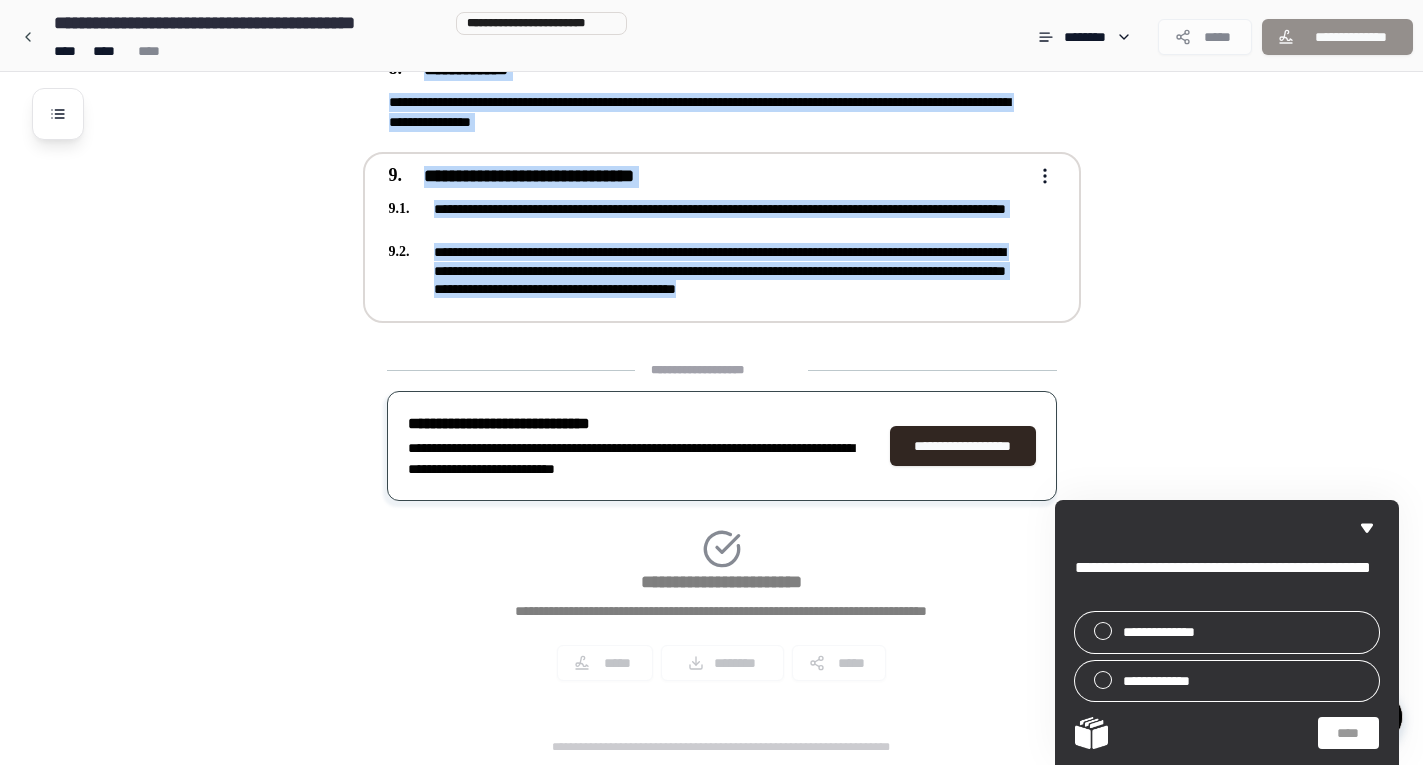 drag, startPoint x: 384, startPoint y: 163, endPoint x: 1031, endPoint y: 304, distance: 662.1858 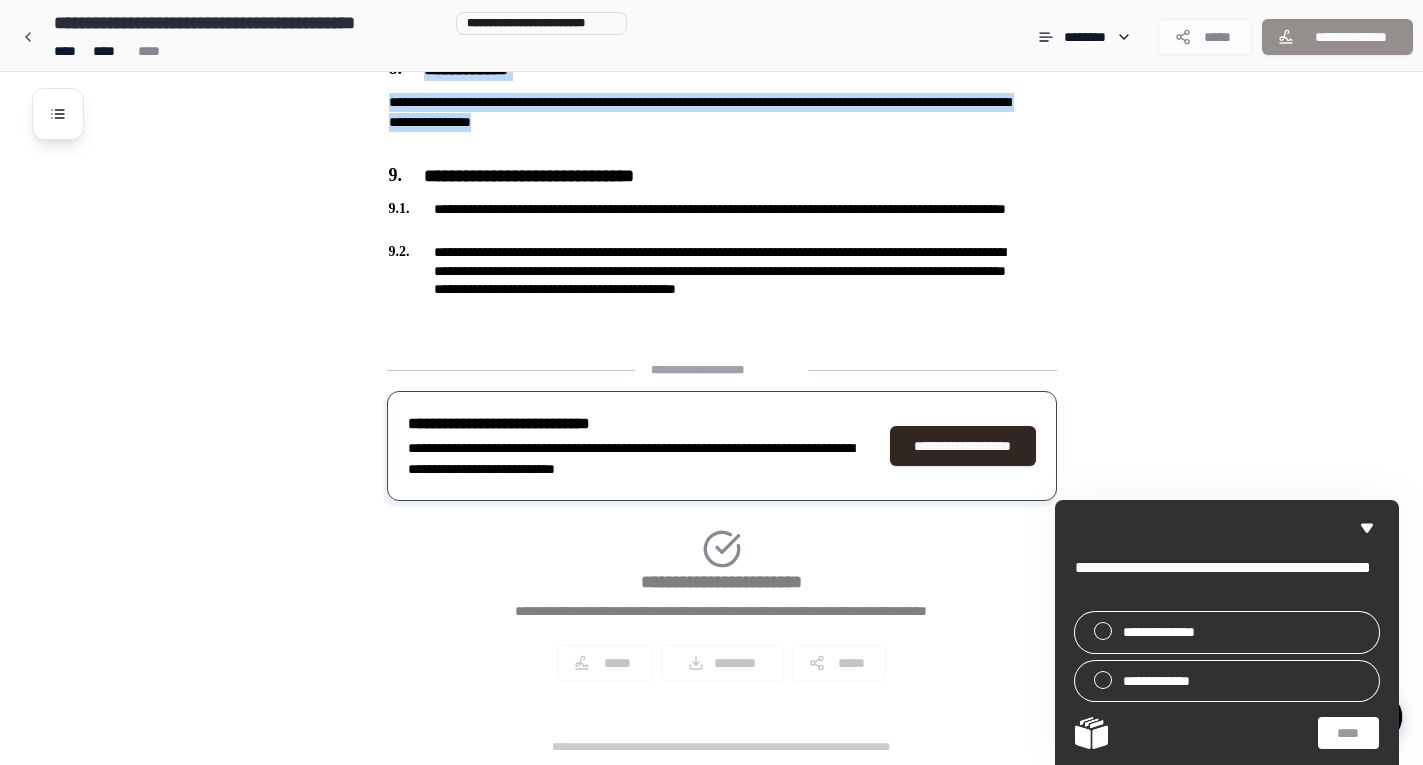 copy on "**********" 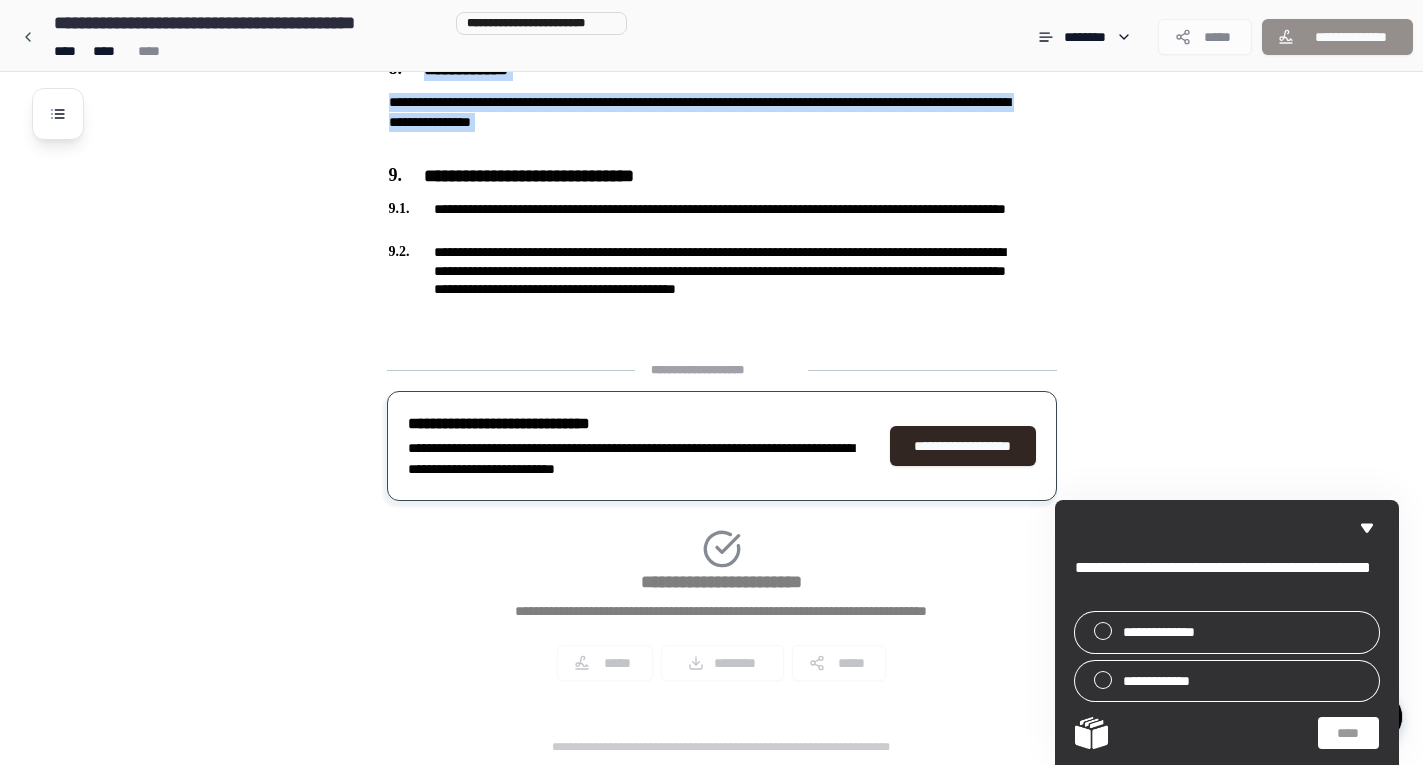 drag, startPoint x: 1033, startPoint y: 286, endPoint x: 352, endPoint y: 75, distance: 712.93896 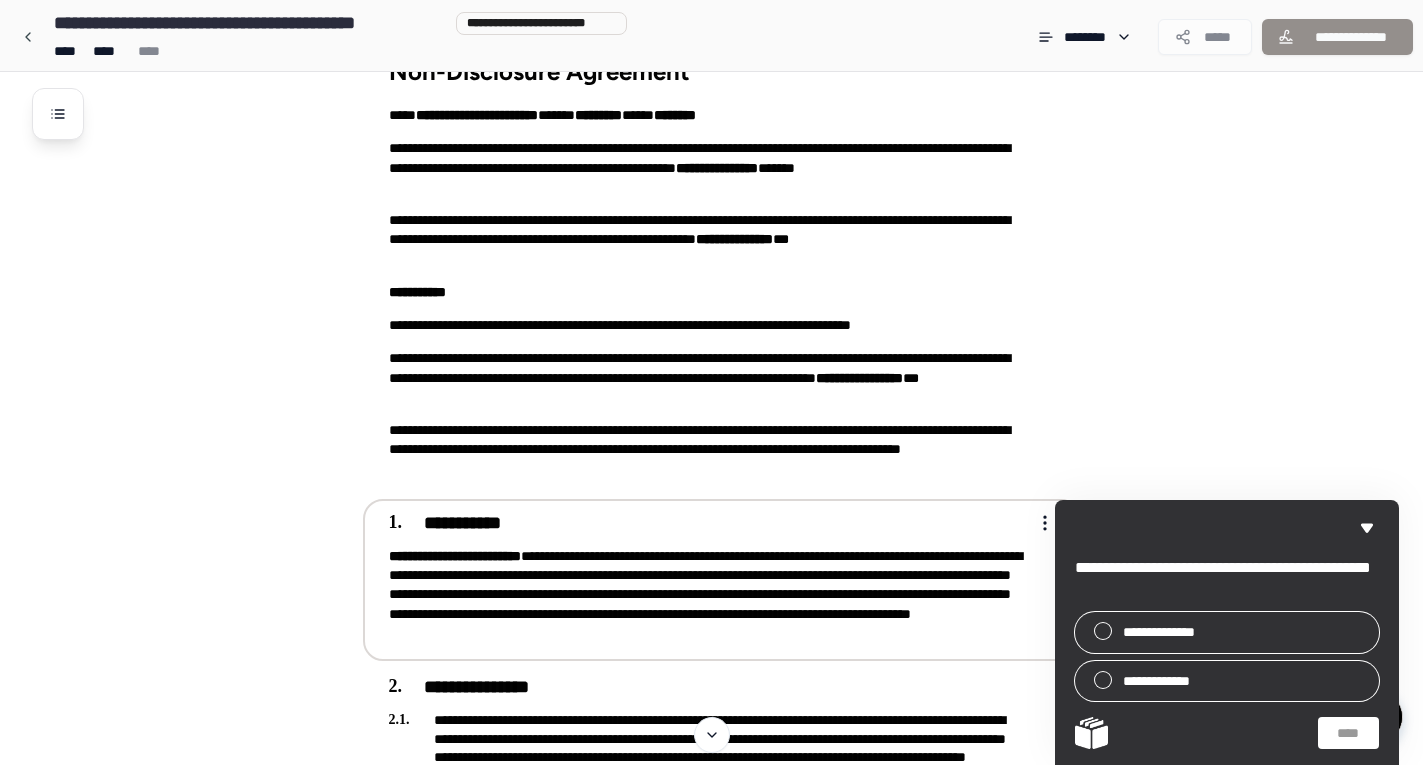 scroll, scrollTop: 0, scrollLeft: 0, axis: both 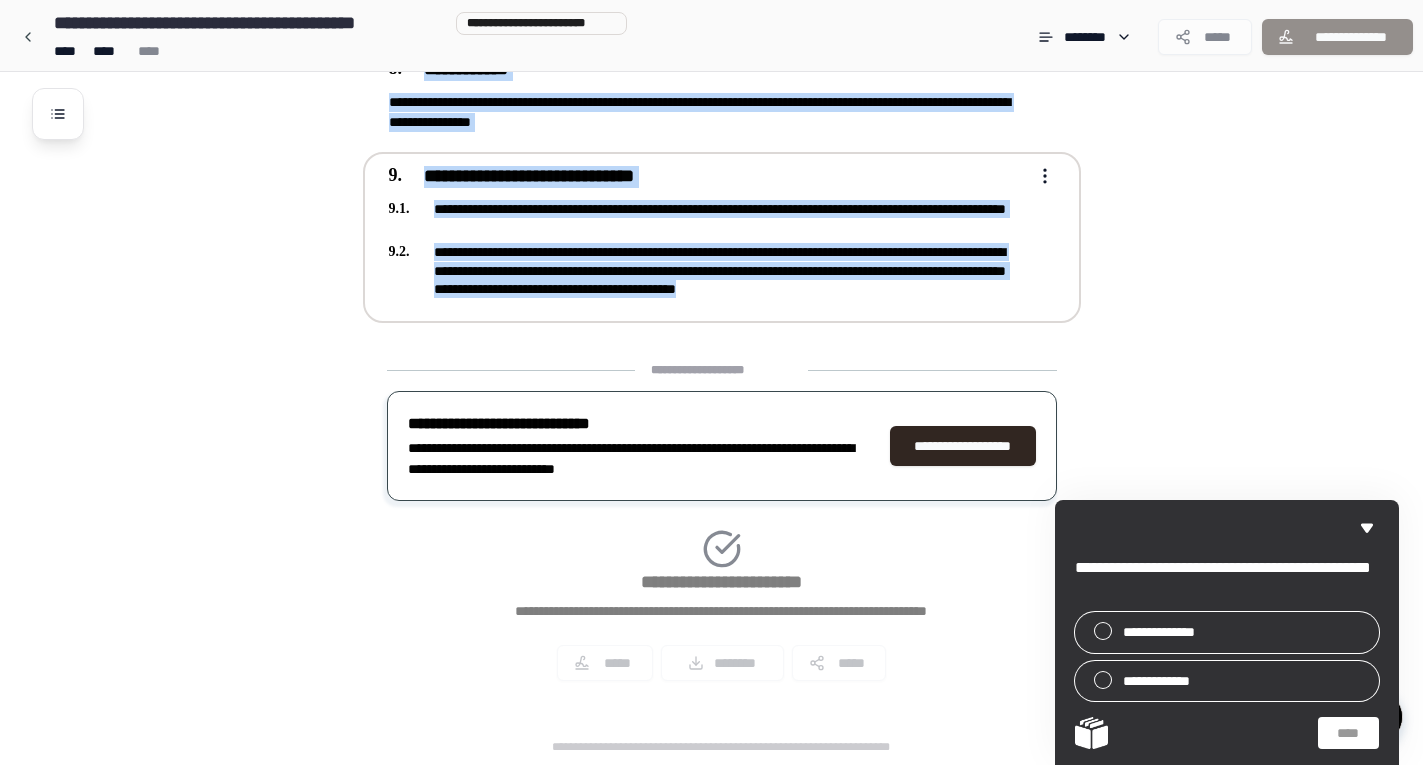 drag, startPoint x: 381, startPoint y: 154, endPoint x: 1013, endPoint y: 303, distance: 649.3266 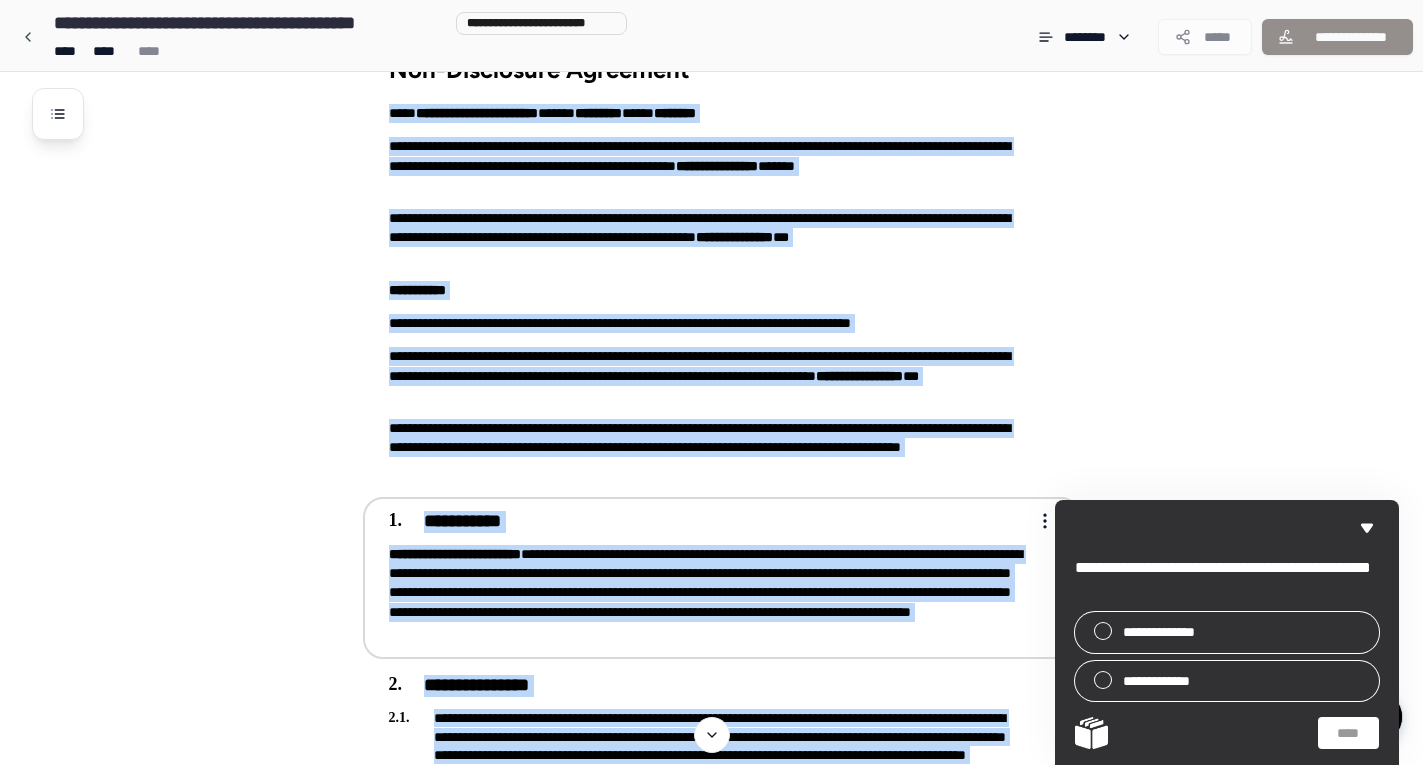scroll, scrollTop: 0, scrollLeft: 0, axis: both 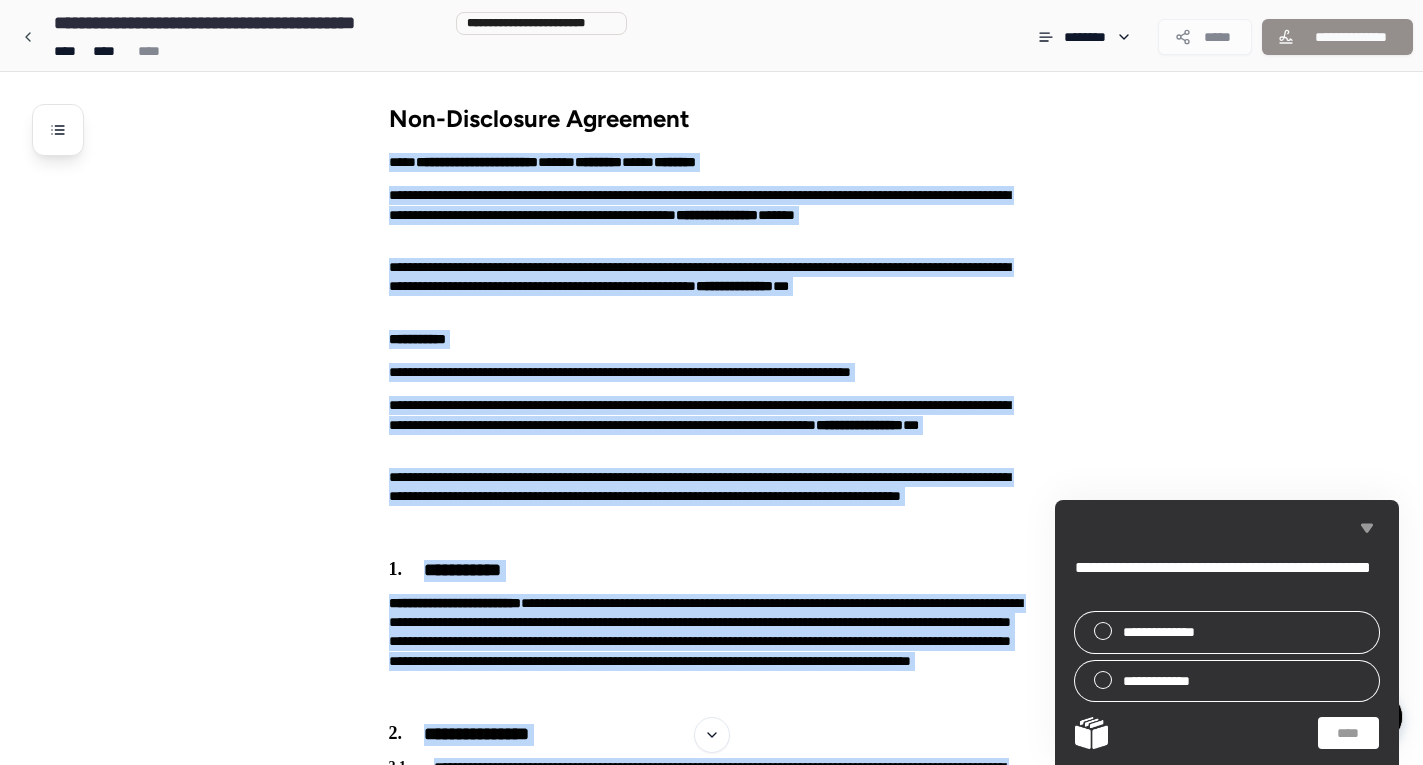 click 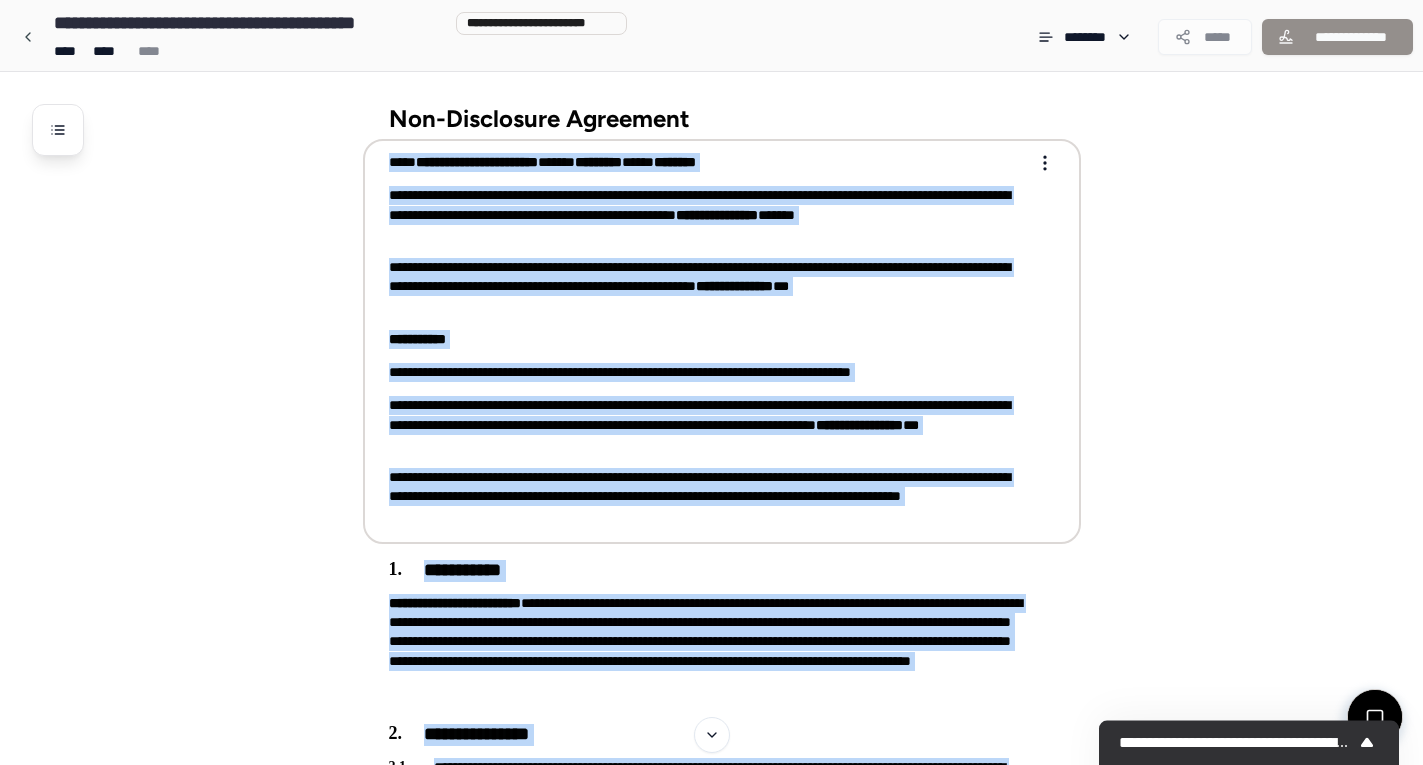 click on "**********" at bounding box center [722, 341] 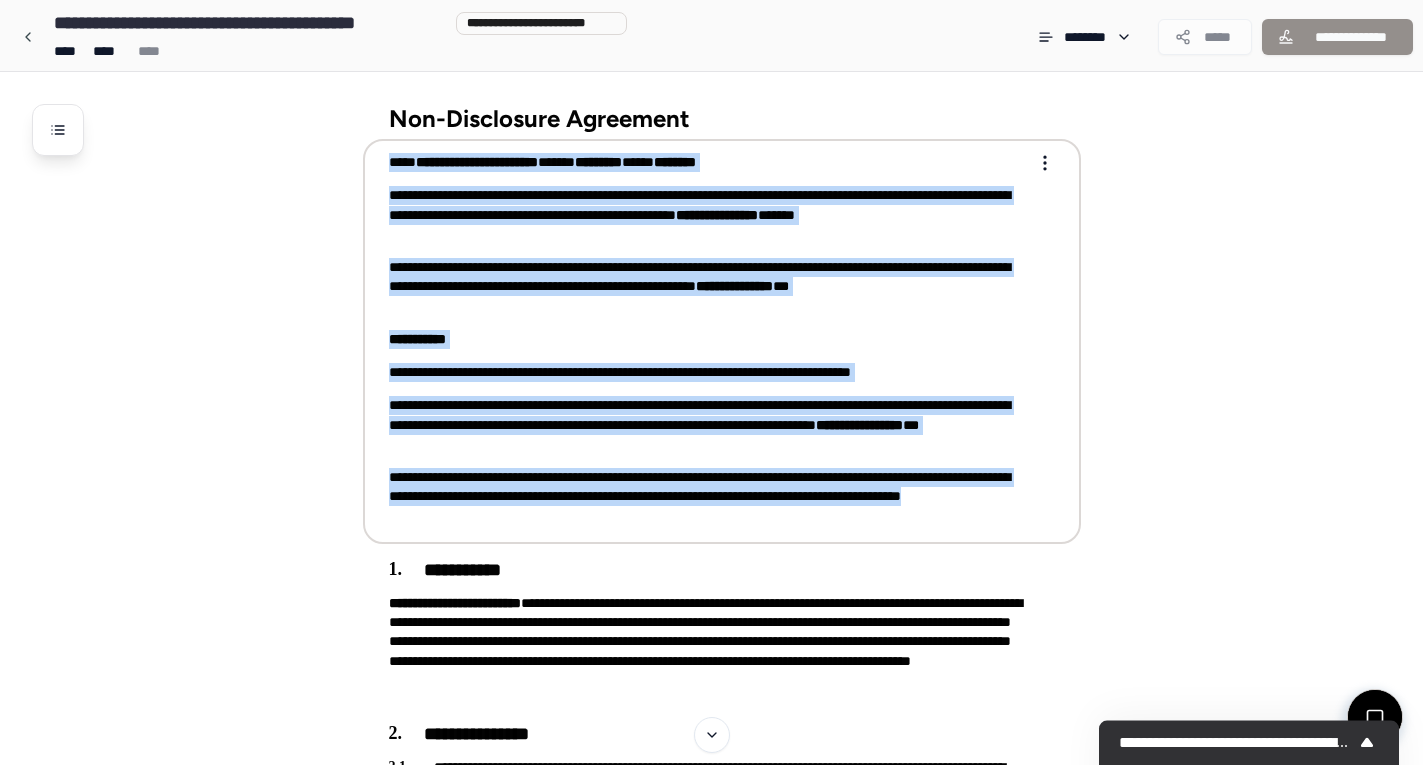 drag, startPoint x: 382, startPoint y: 157, endPoint x: 723, endPoint y: 516, distance: 495.13837 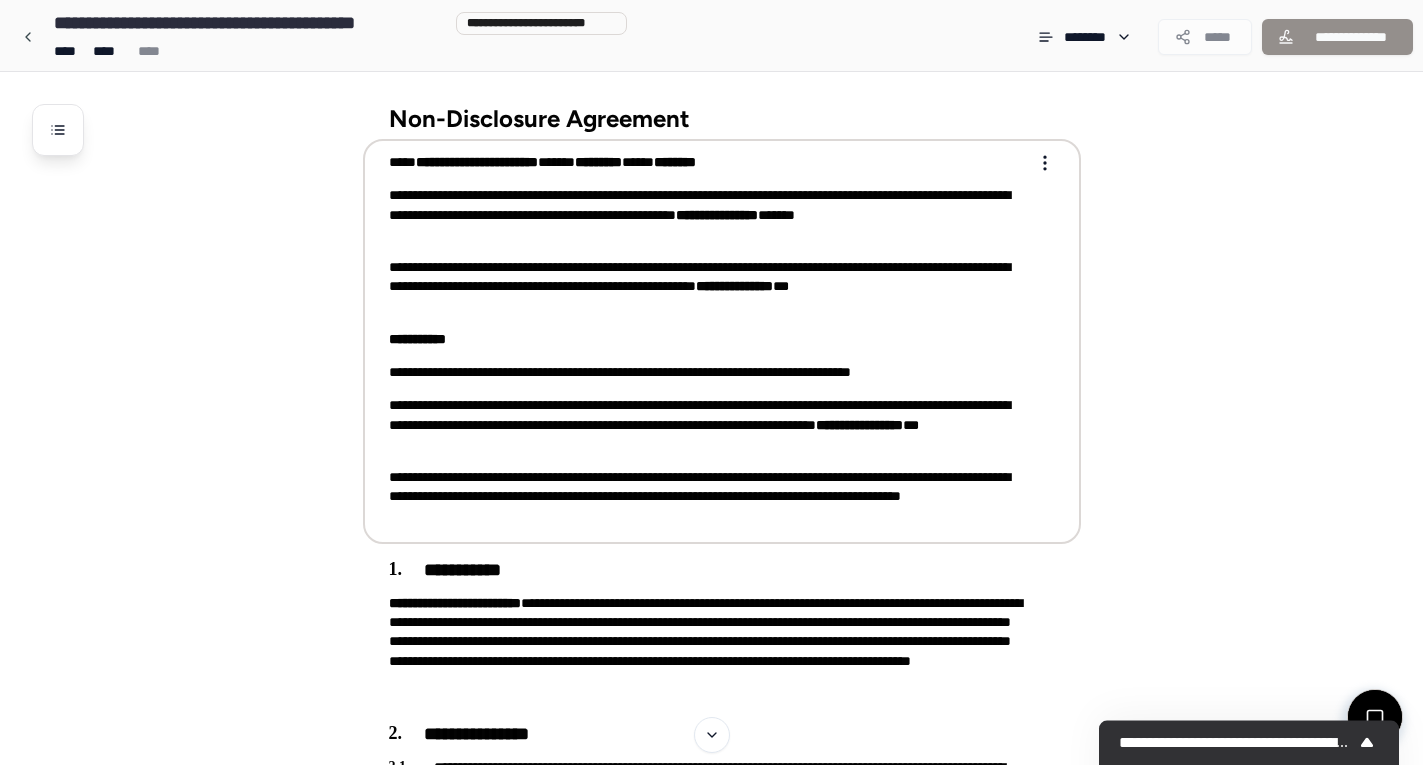 click on "**********" at bounding box center [711, 1357] 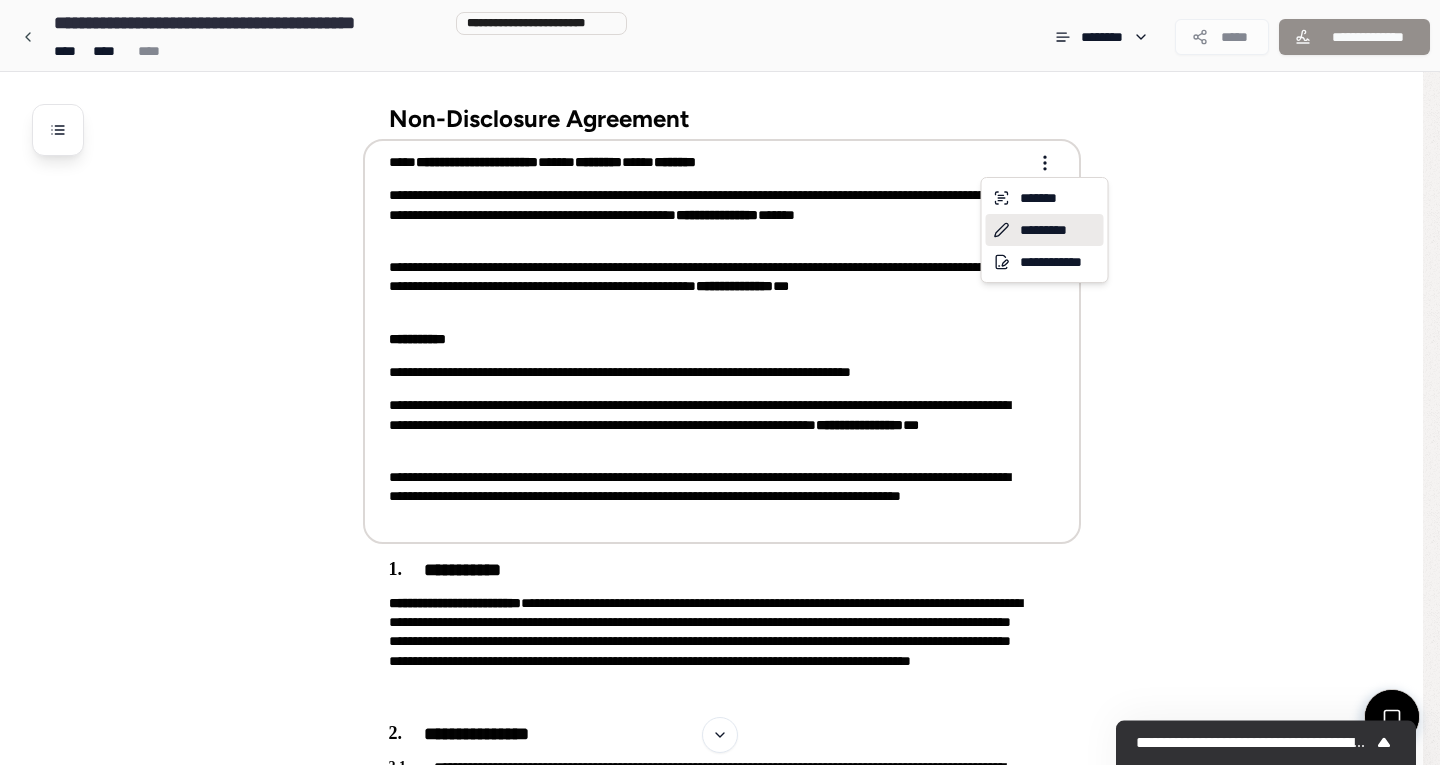click on "*********" at bounding box center (1045, 230) 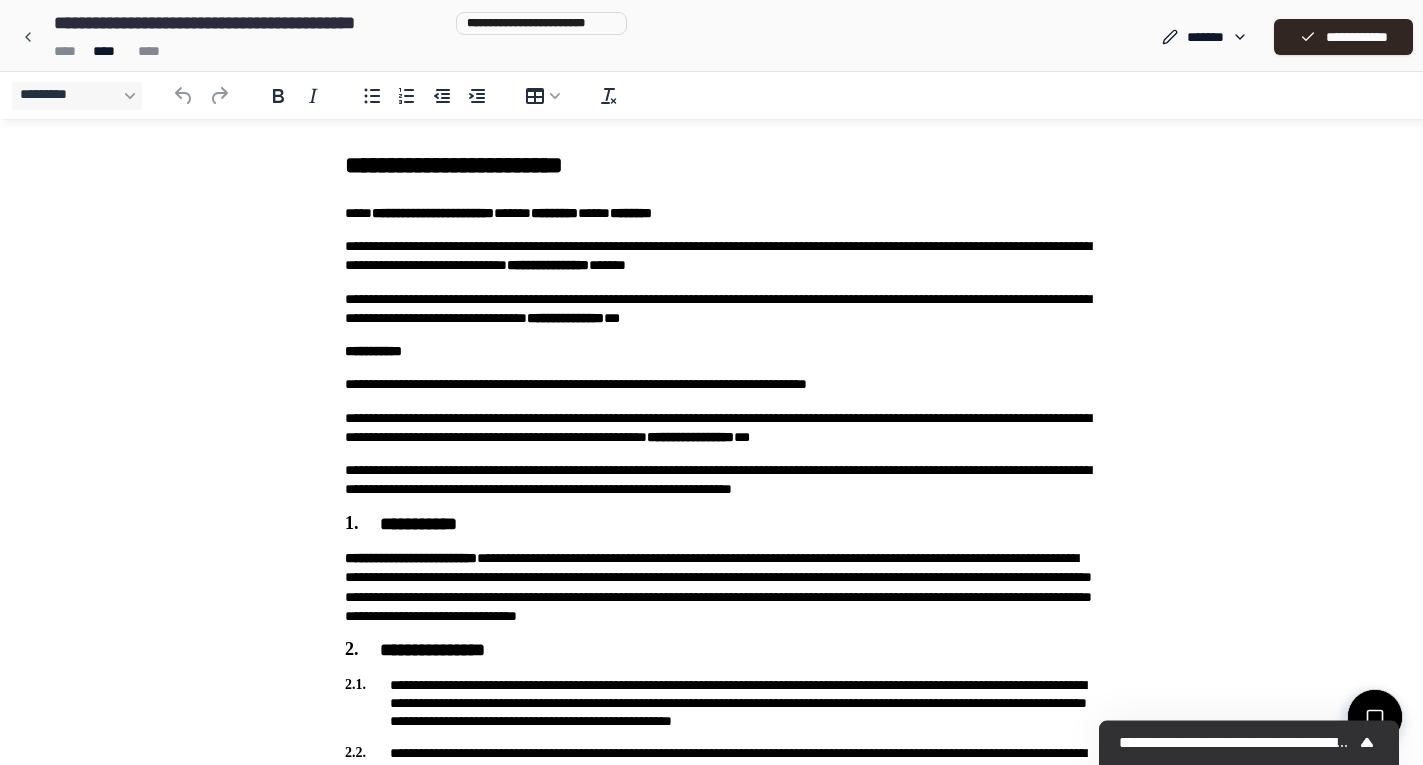 scroll, scrollTop: 0, scrollLeft: 0, axis: both 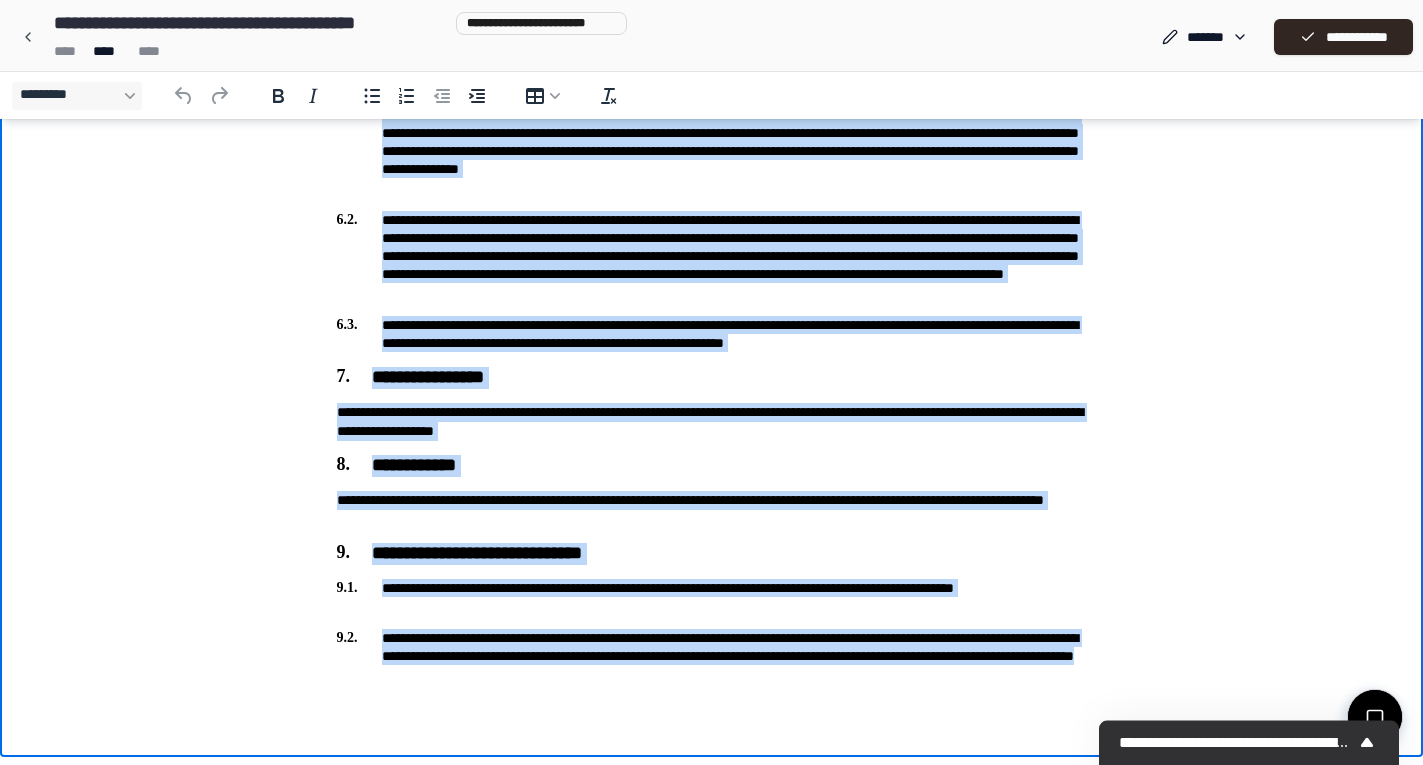 drag, startPoint x: 327, startPoint y: -1178, endPoint x: 795, endPoint y: 694, distance: 1929.6134 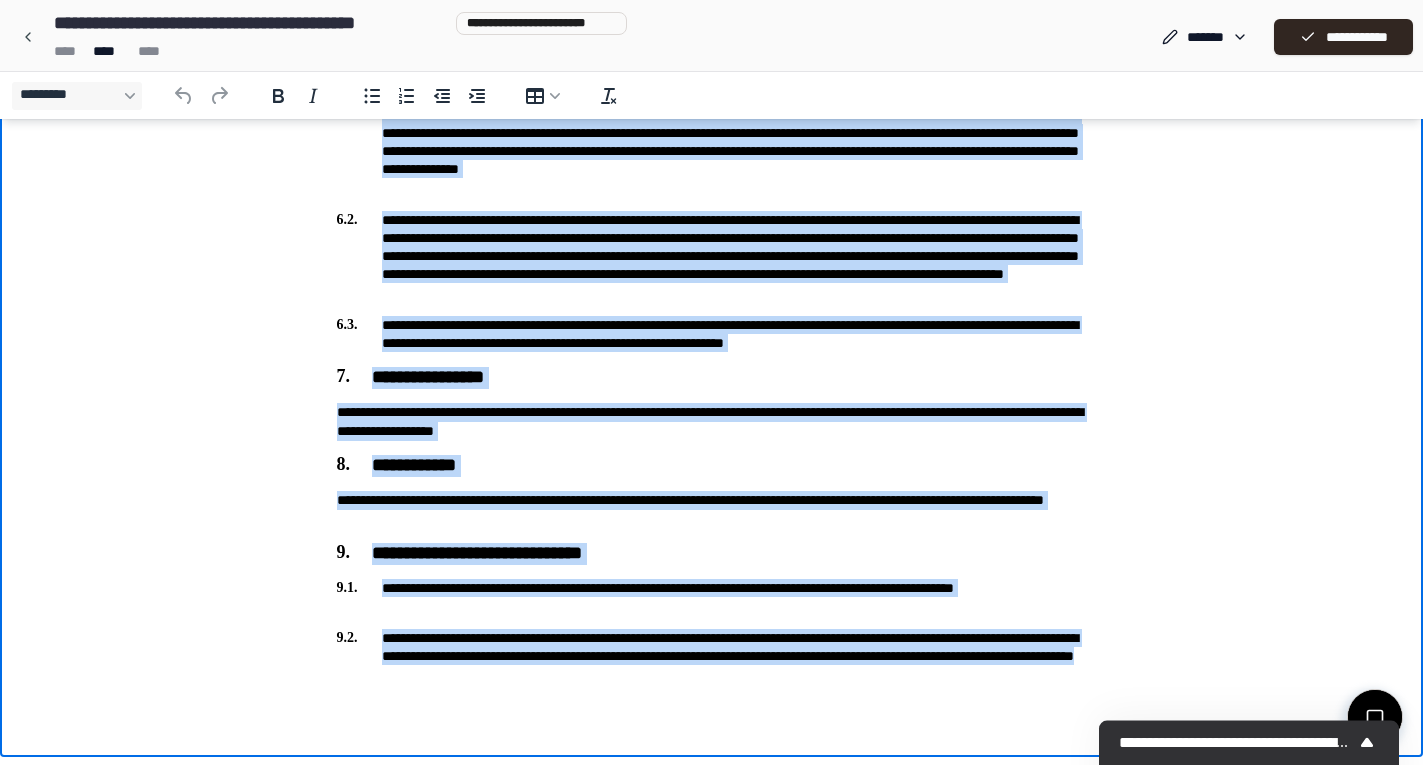 copy on "**********" 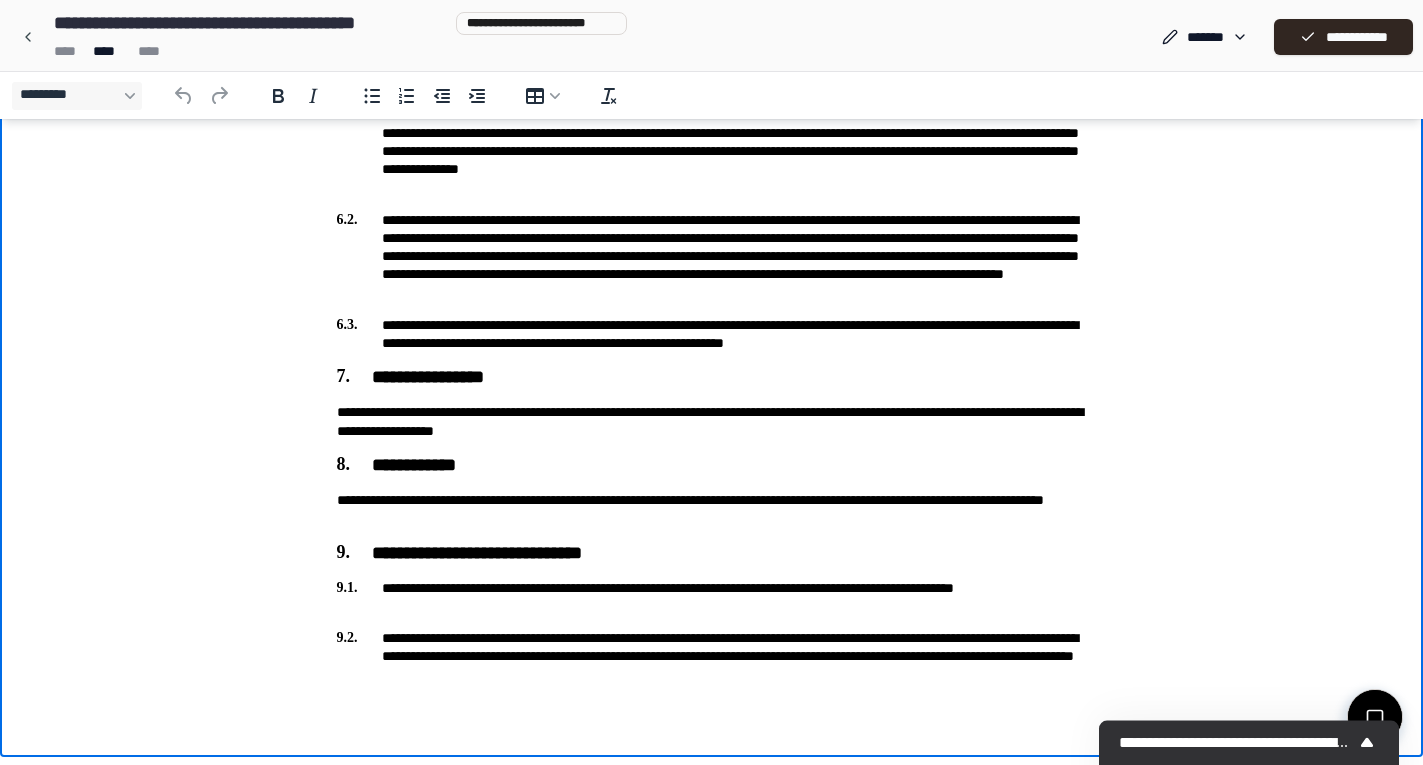 click on "**********" at bounding box center (711, -258) 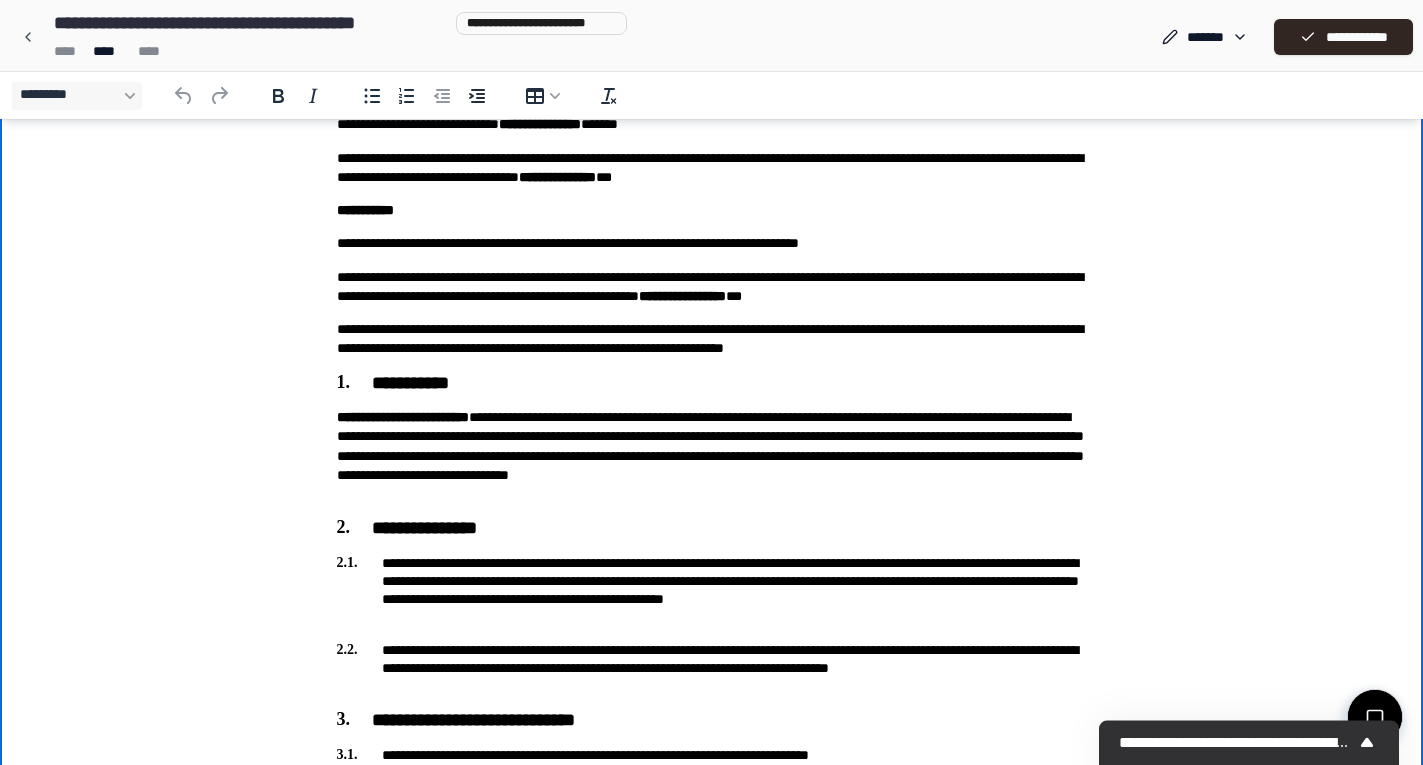 scroll, scrollTop: 0, scrollLeft: 0, axis: both 